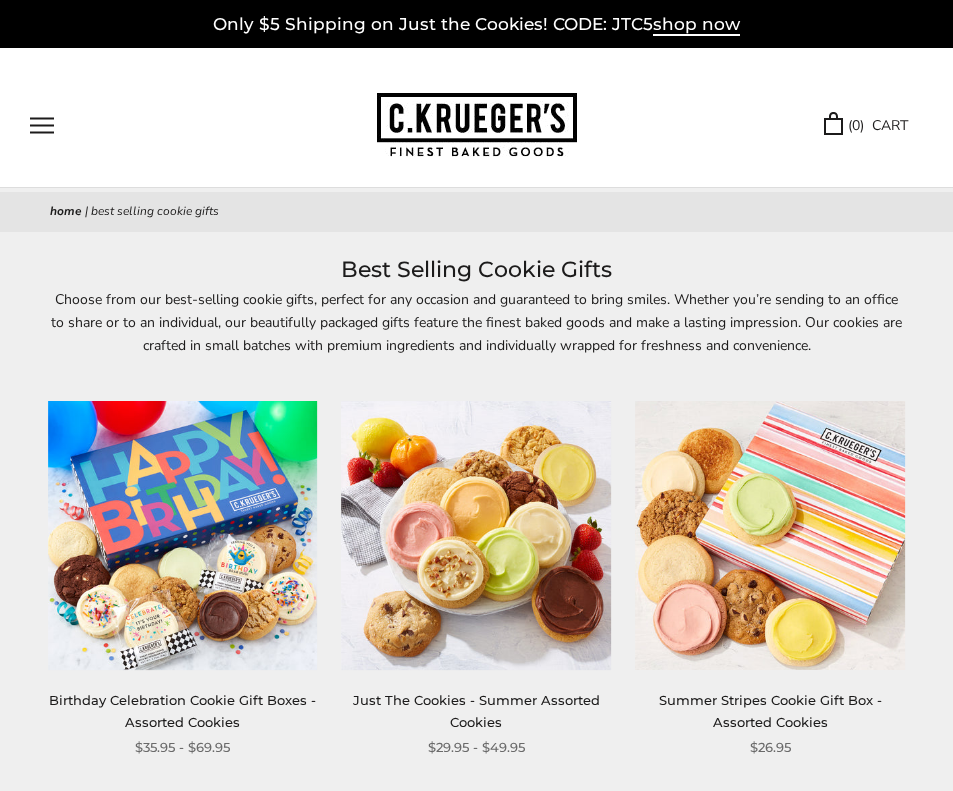scroll, scrollTop: 0, scrollLeft: 0, axis: both 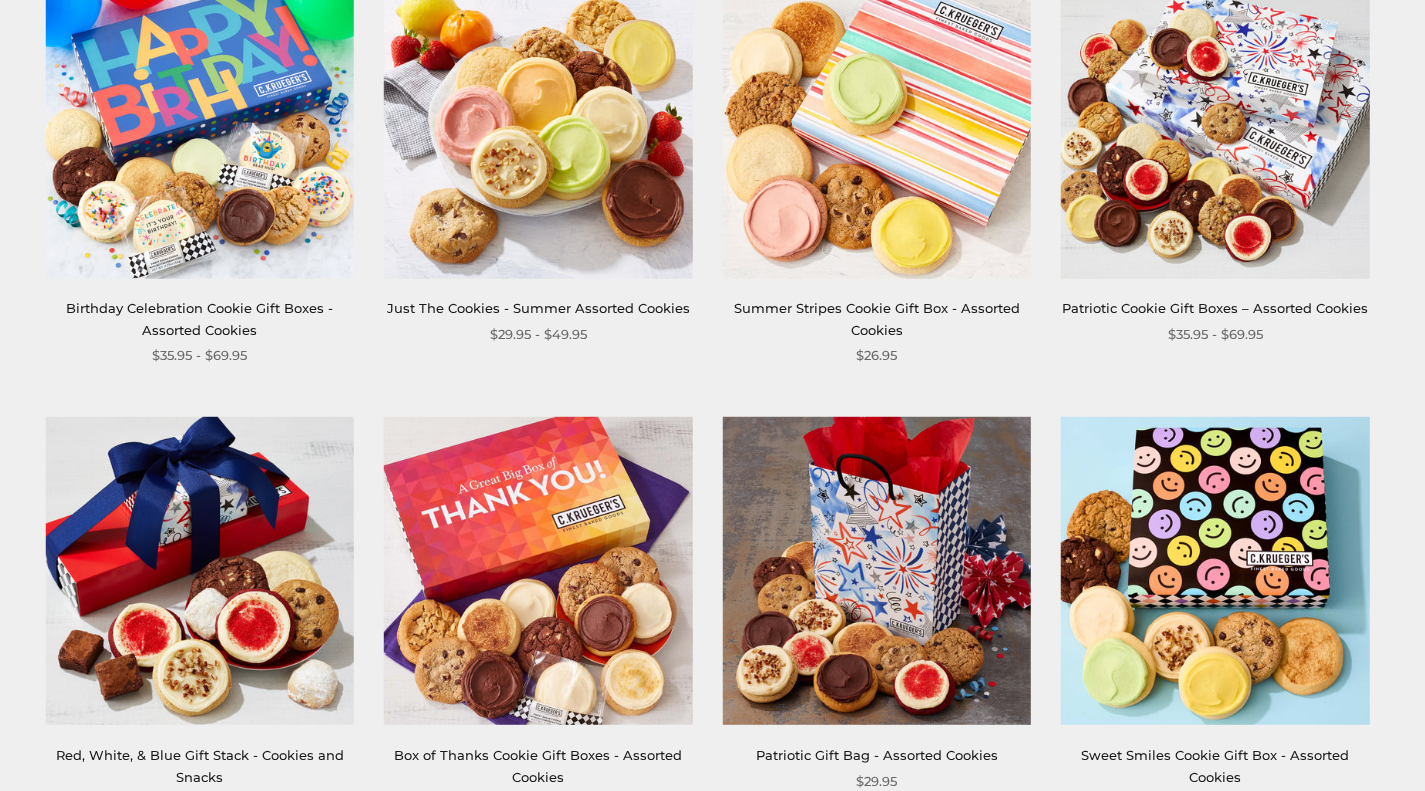 click at bounding box center [538, 571] 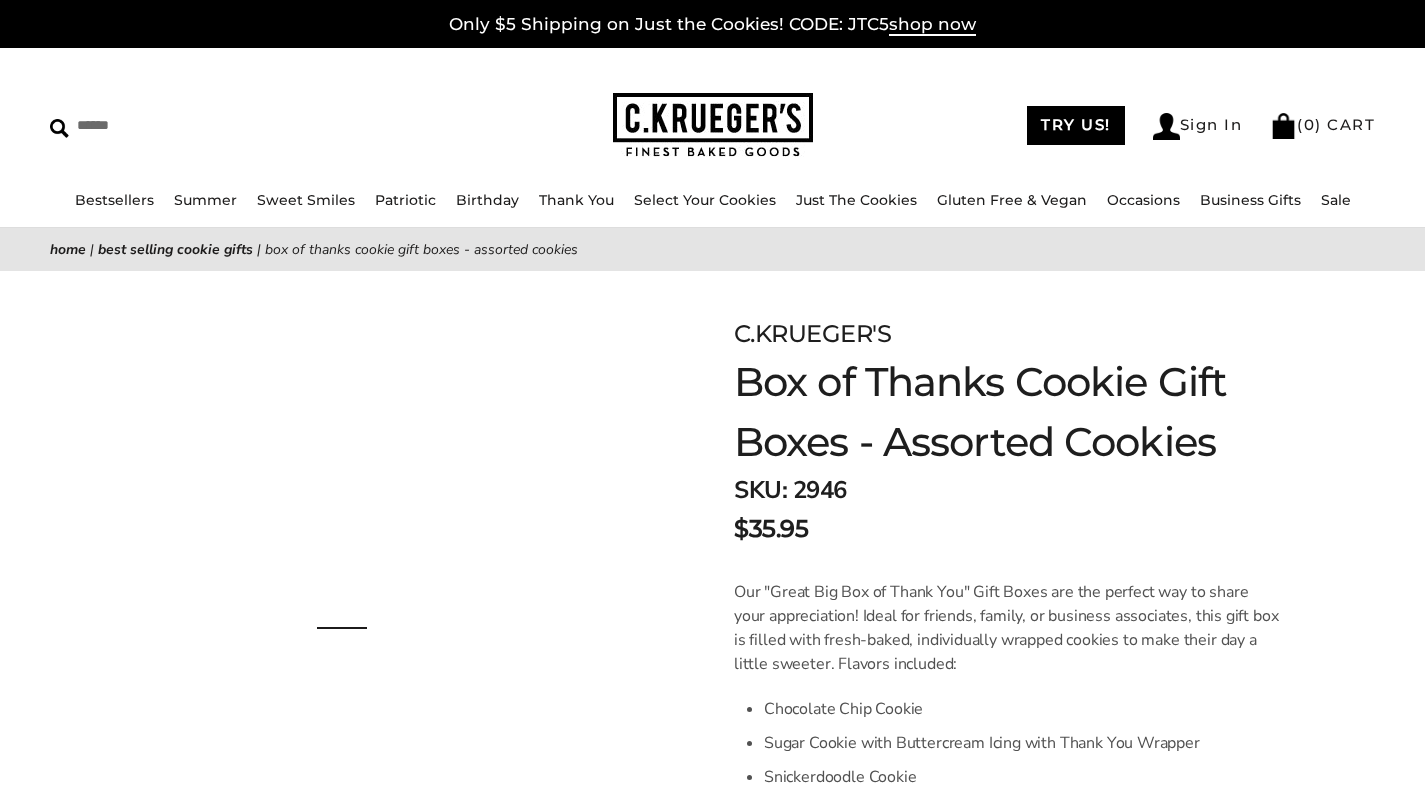 scroll, scrollTop: 0, scrollLeft: 0, axis: both 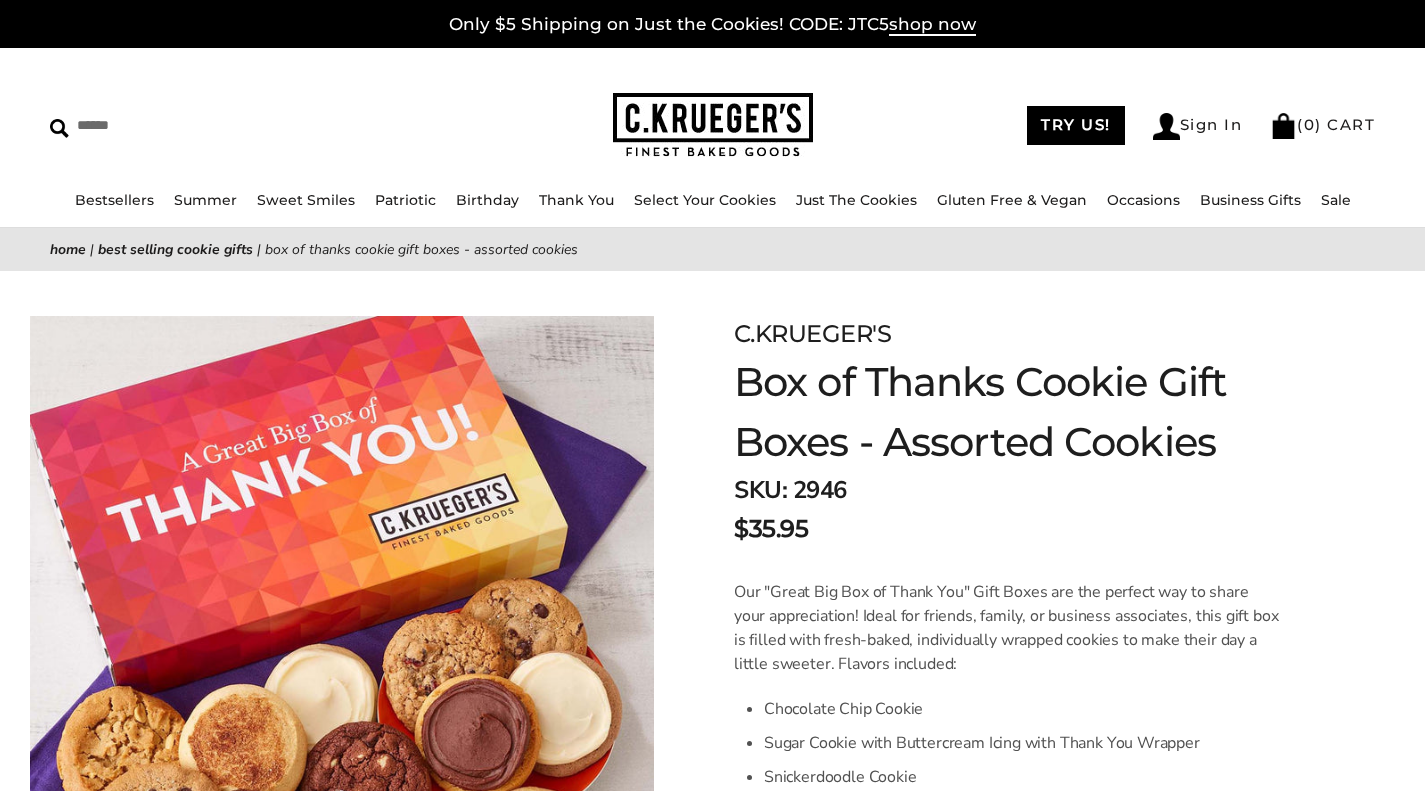 click on "Box of Thanks Cookie Gift Boxes - Assorted Cookies" at bounding box center [1029, 412] 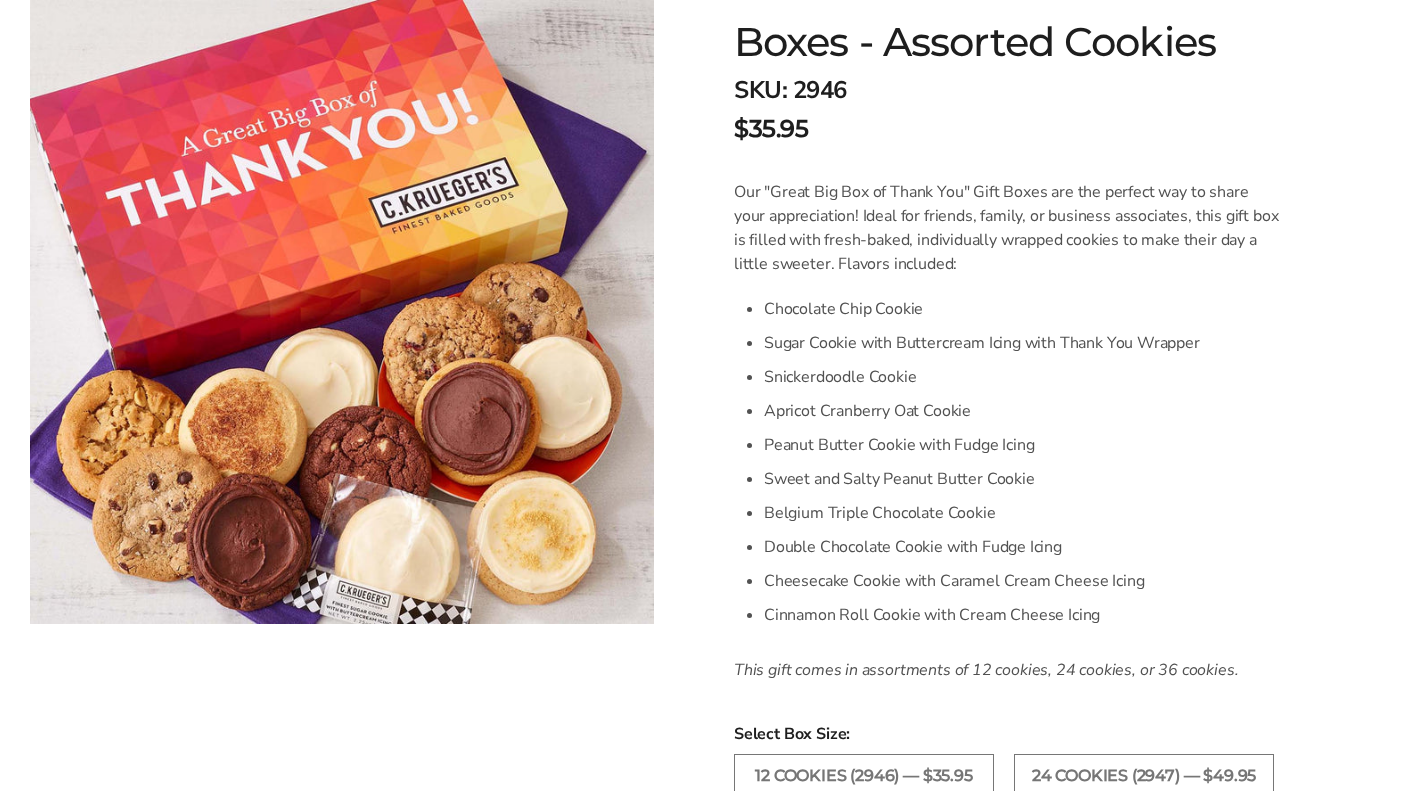 scroll, scrollTop: 500, scrollLeft: 0, axis: vertical 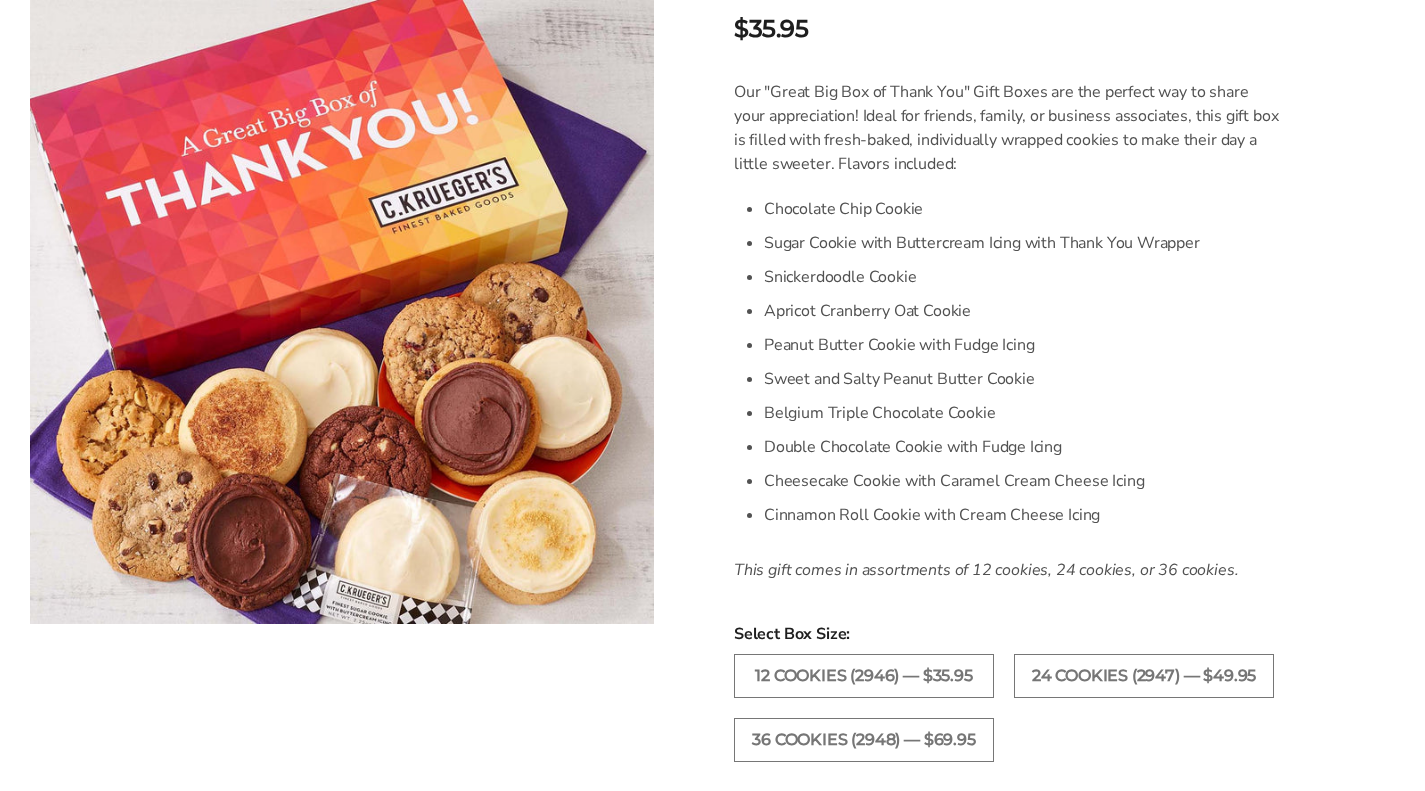 click on "12 COOKIES (2946) — $35.95" at bounding box center [864, 676] 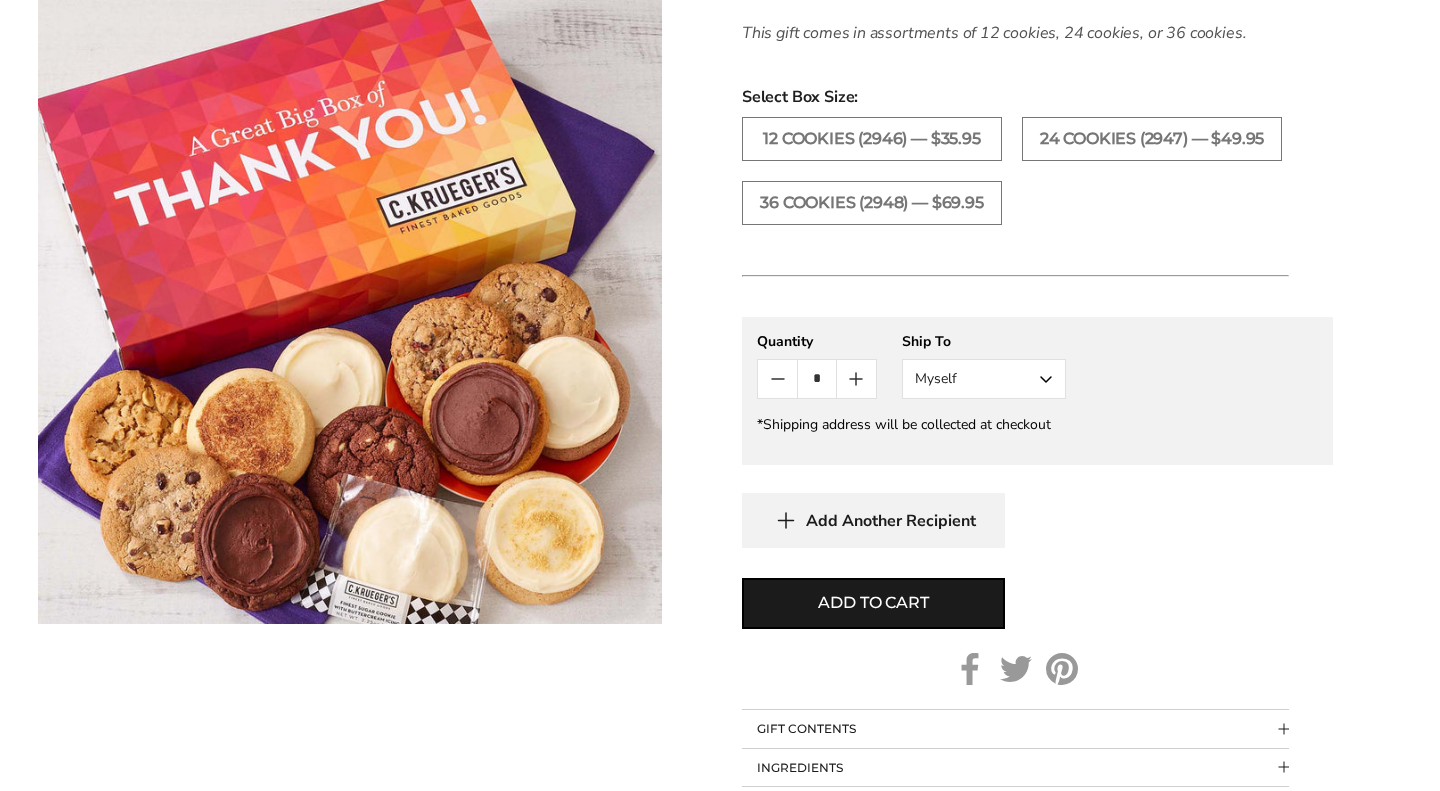 scroll, scrollTop: 1100, scrollLeft: 0, axis: vertical 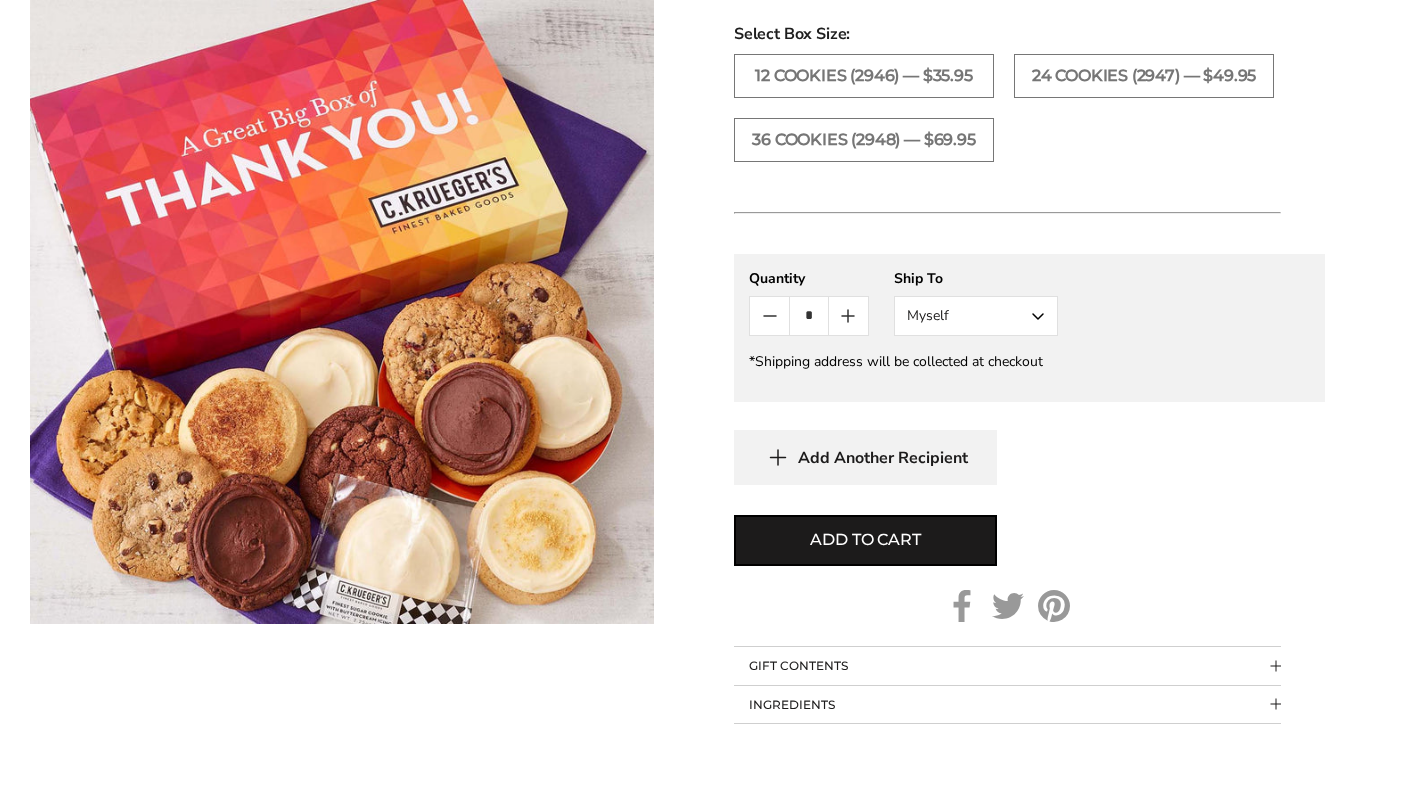 click on "Add to cart" at bounding box center (865, 540) 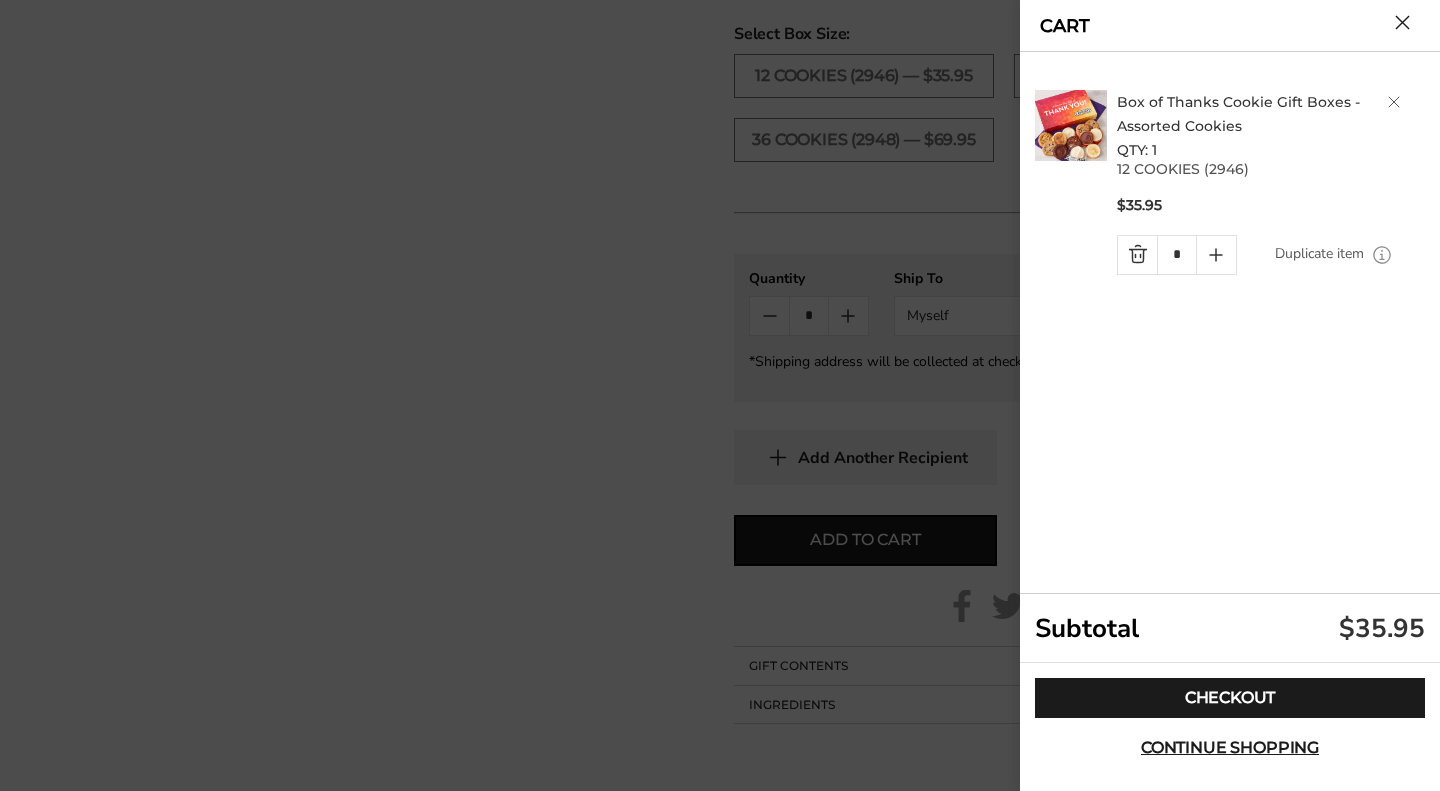 click on "Checkout" at bounding box center [1230, 698] 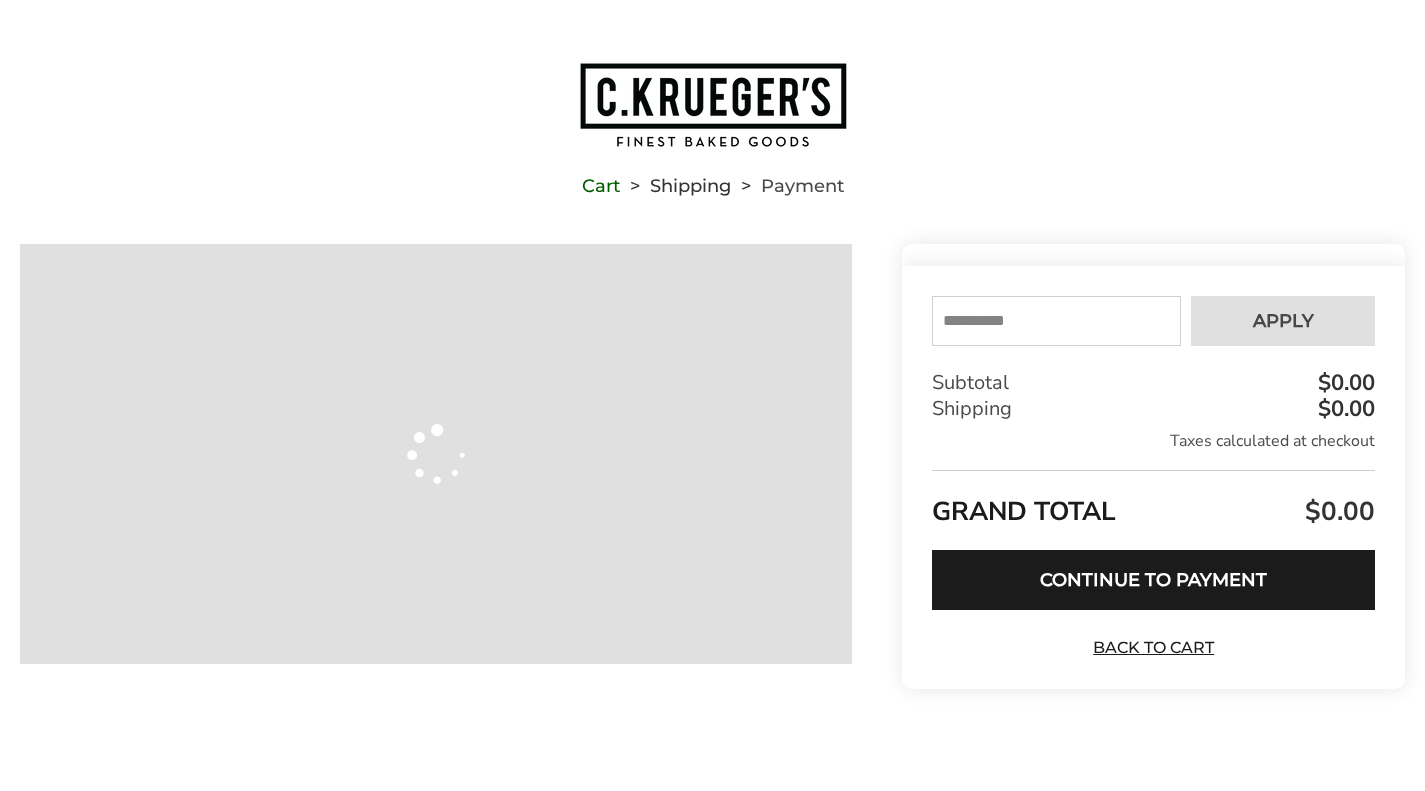 scroll, scrollTop: 0, scrollLeft: 0, axis: both 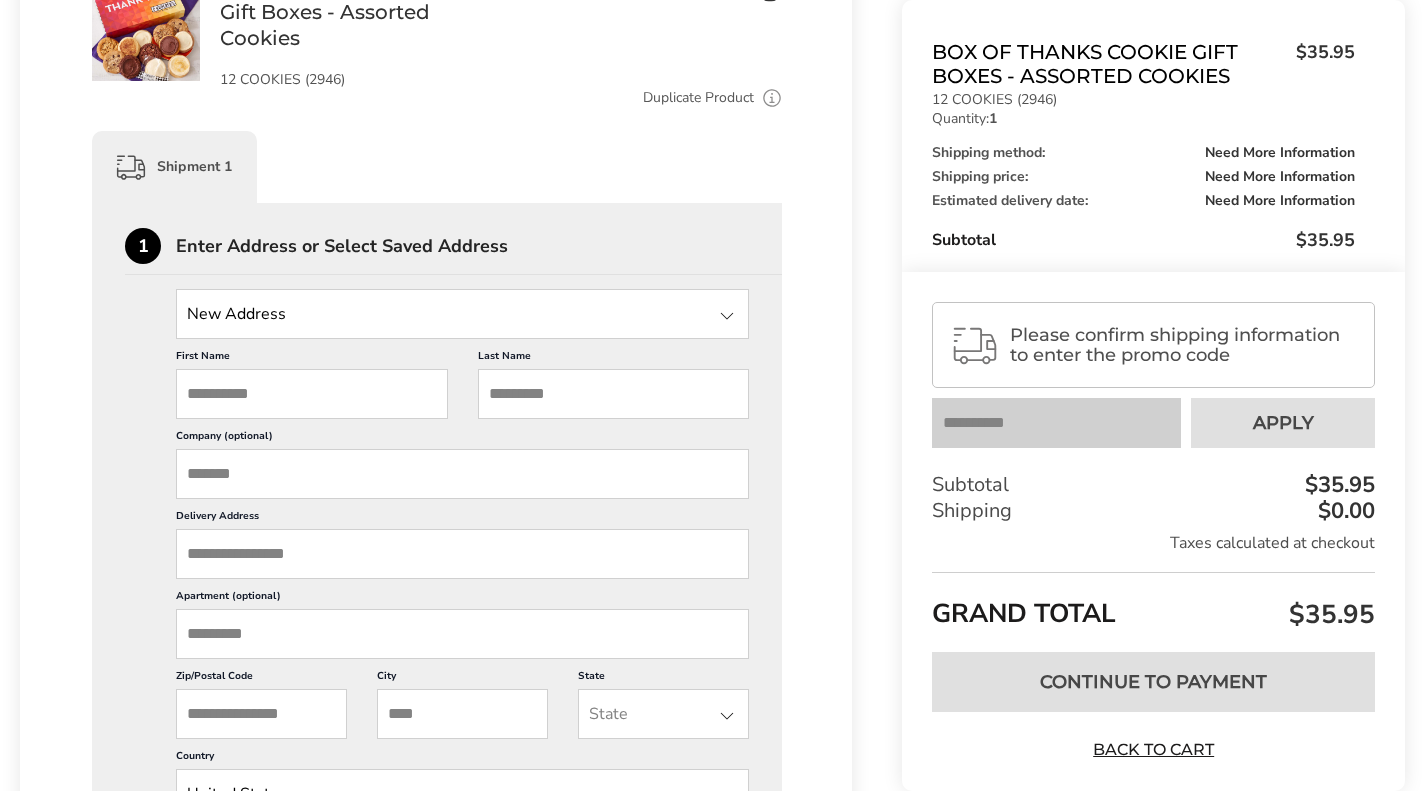 click at bounding box center [462, 314] 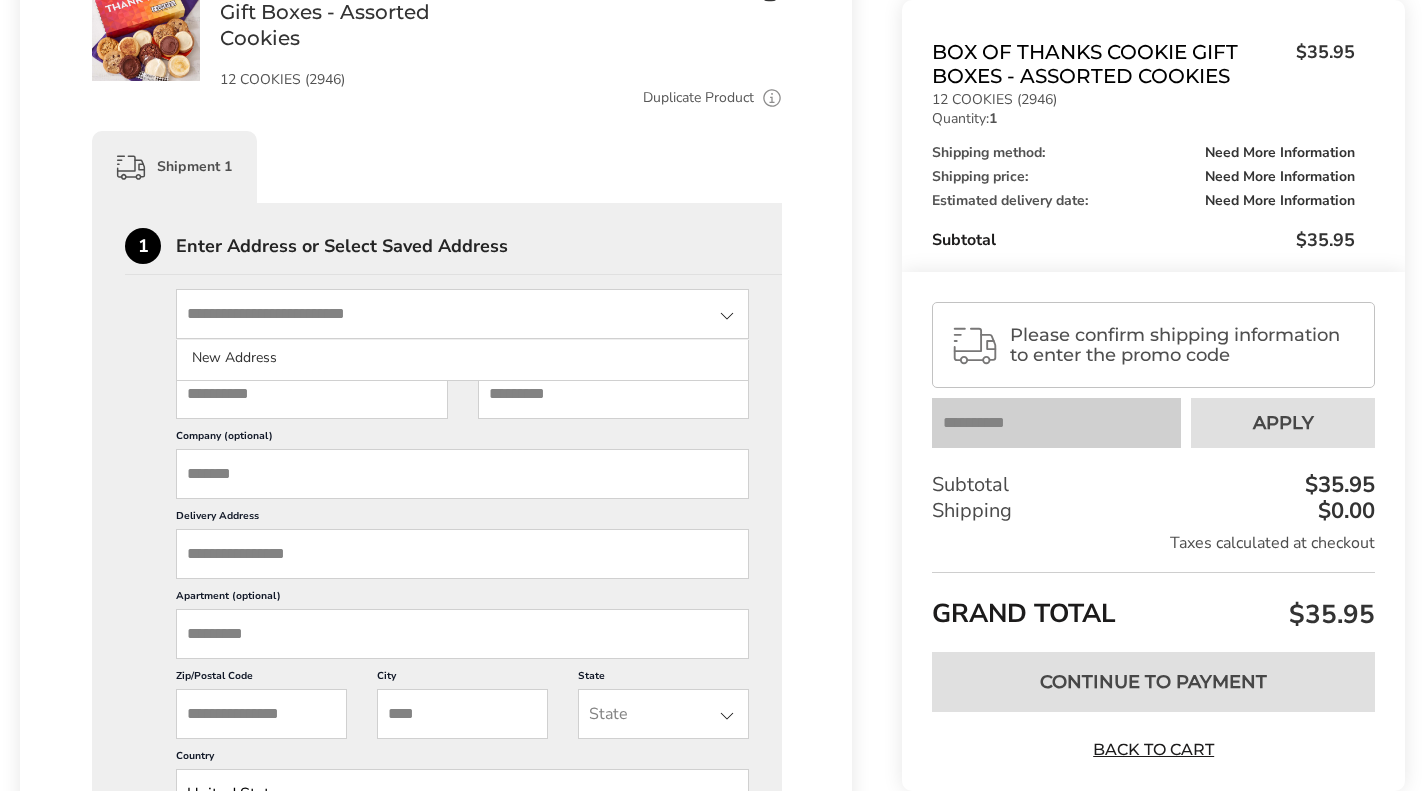 type on "**********" 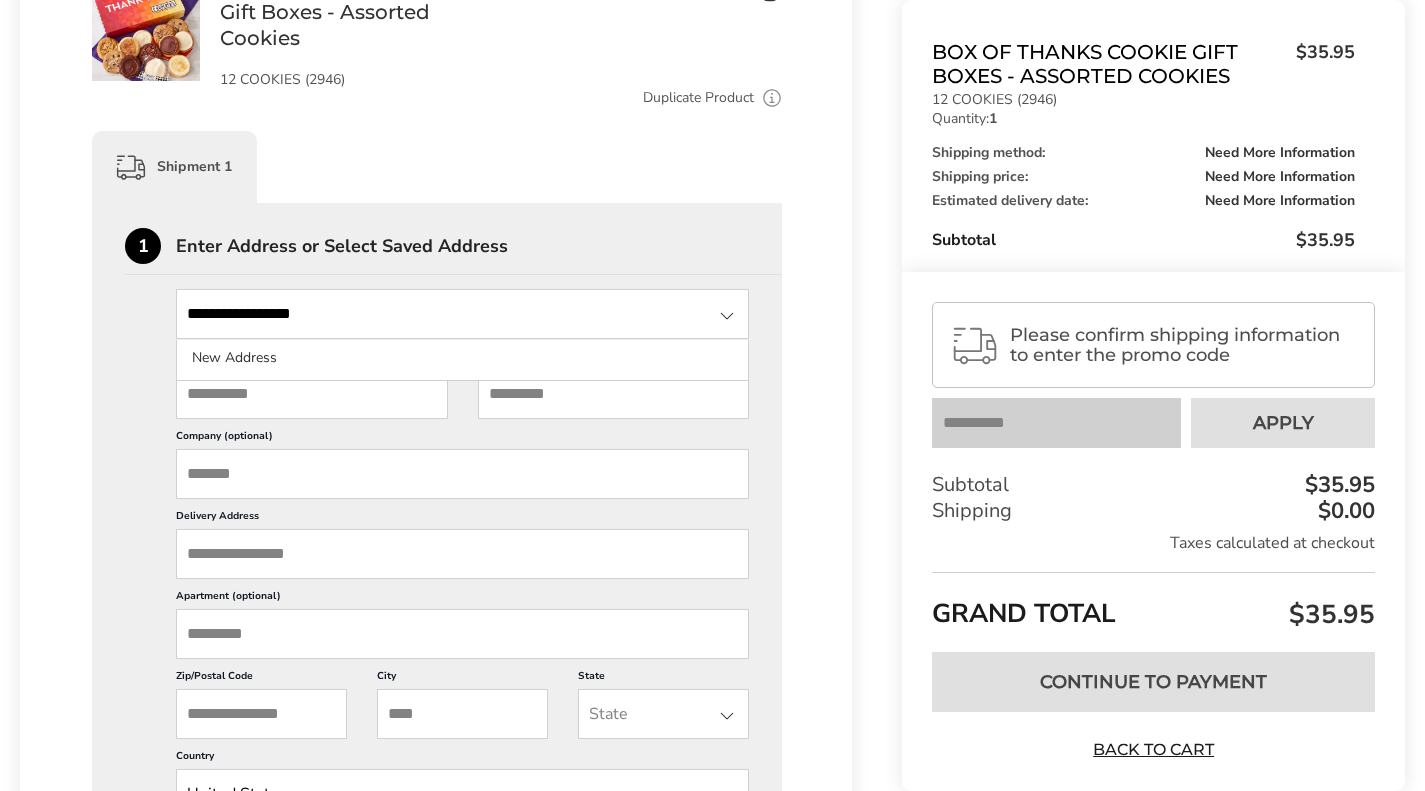 type on "****" 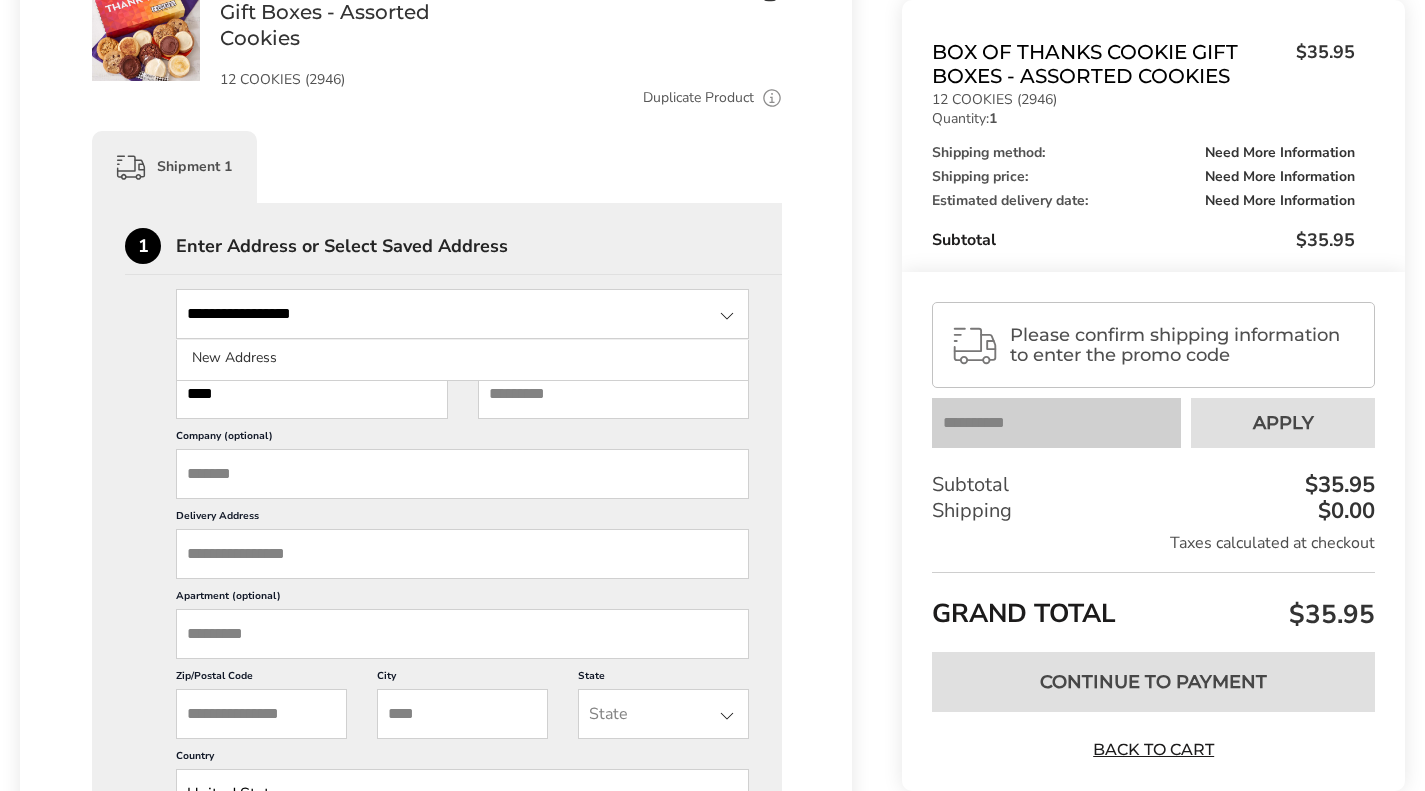 type on "******" 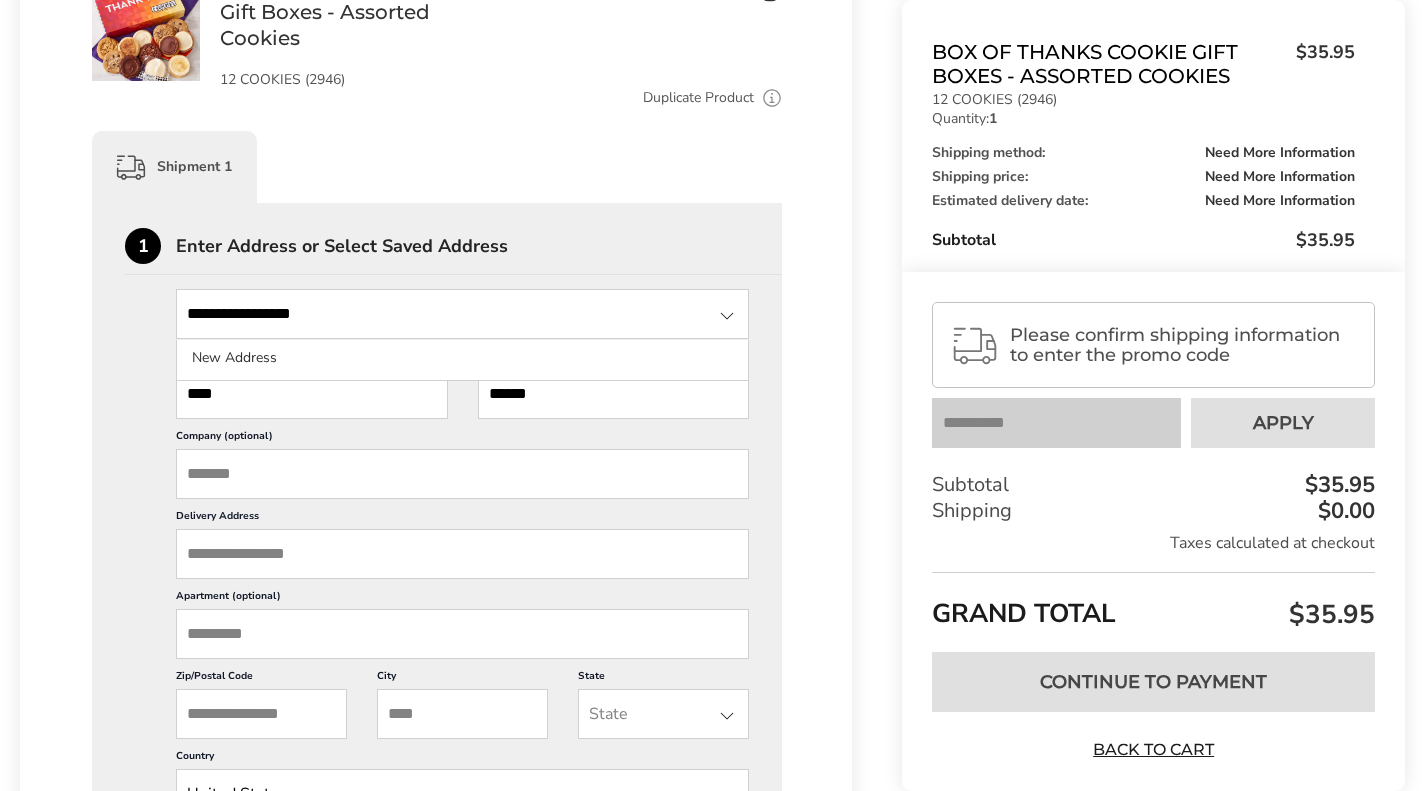type on "*****" 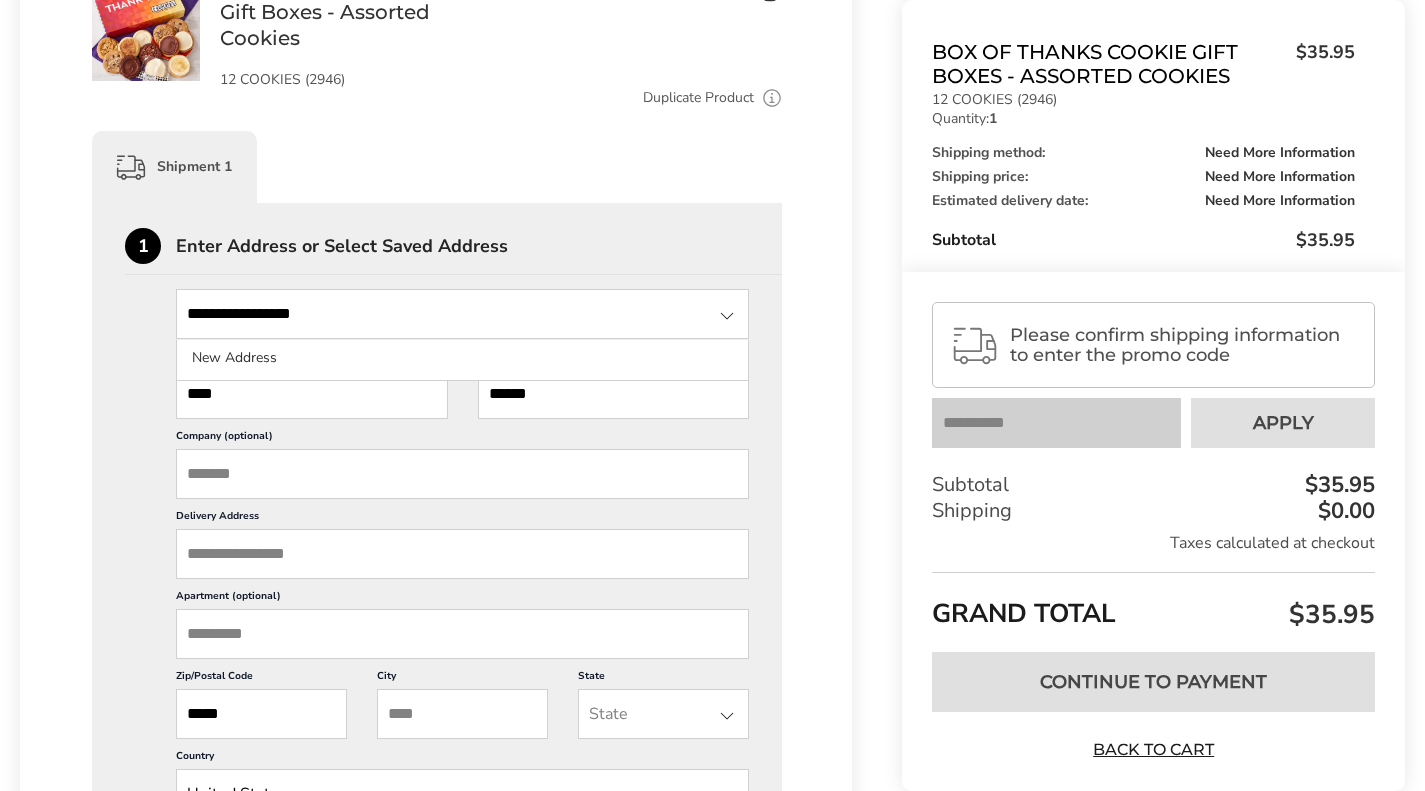 type on "******" 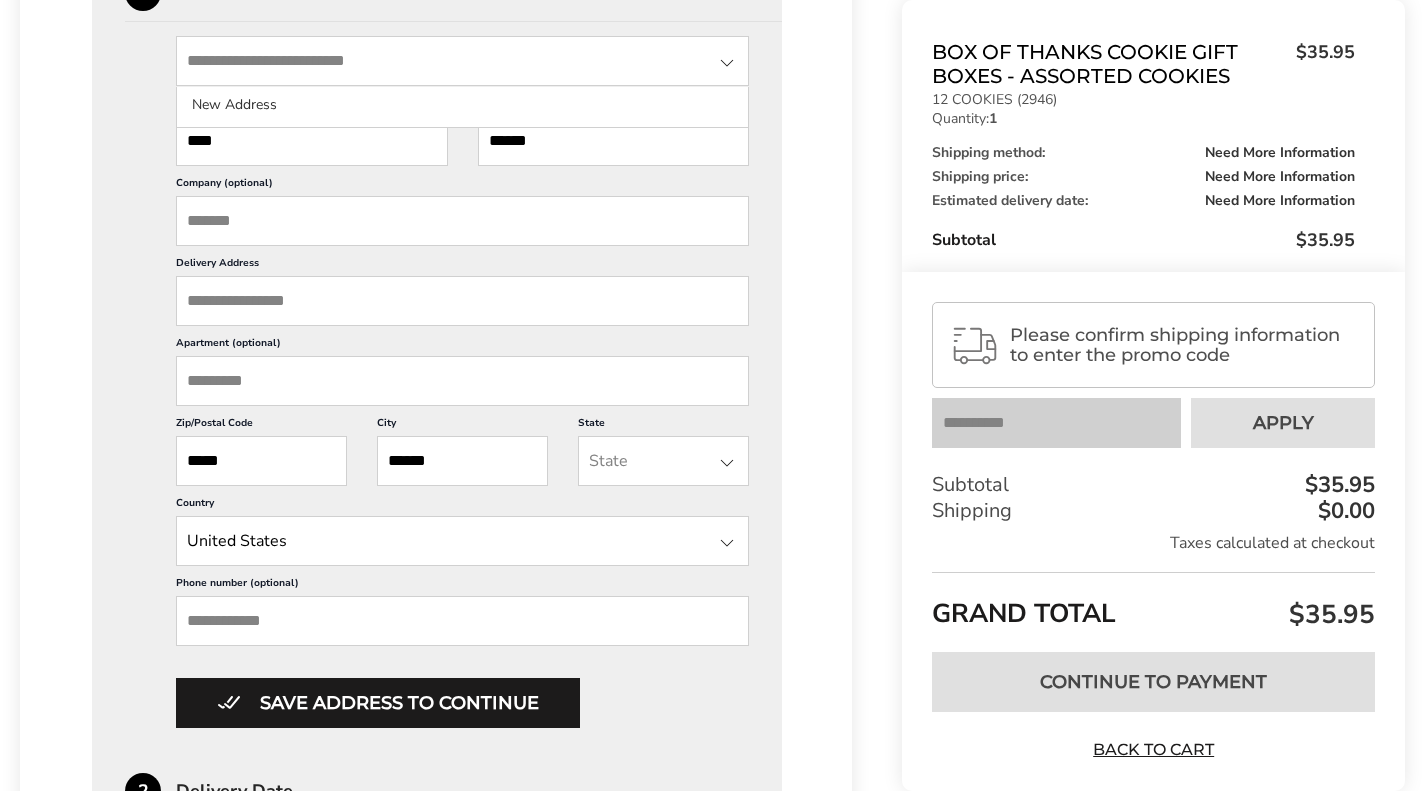scroll, scrollTop: 500, scrollLeft: 0, axis: vertical 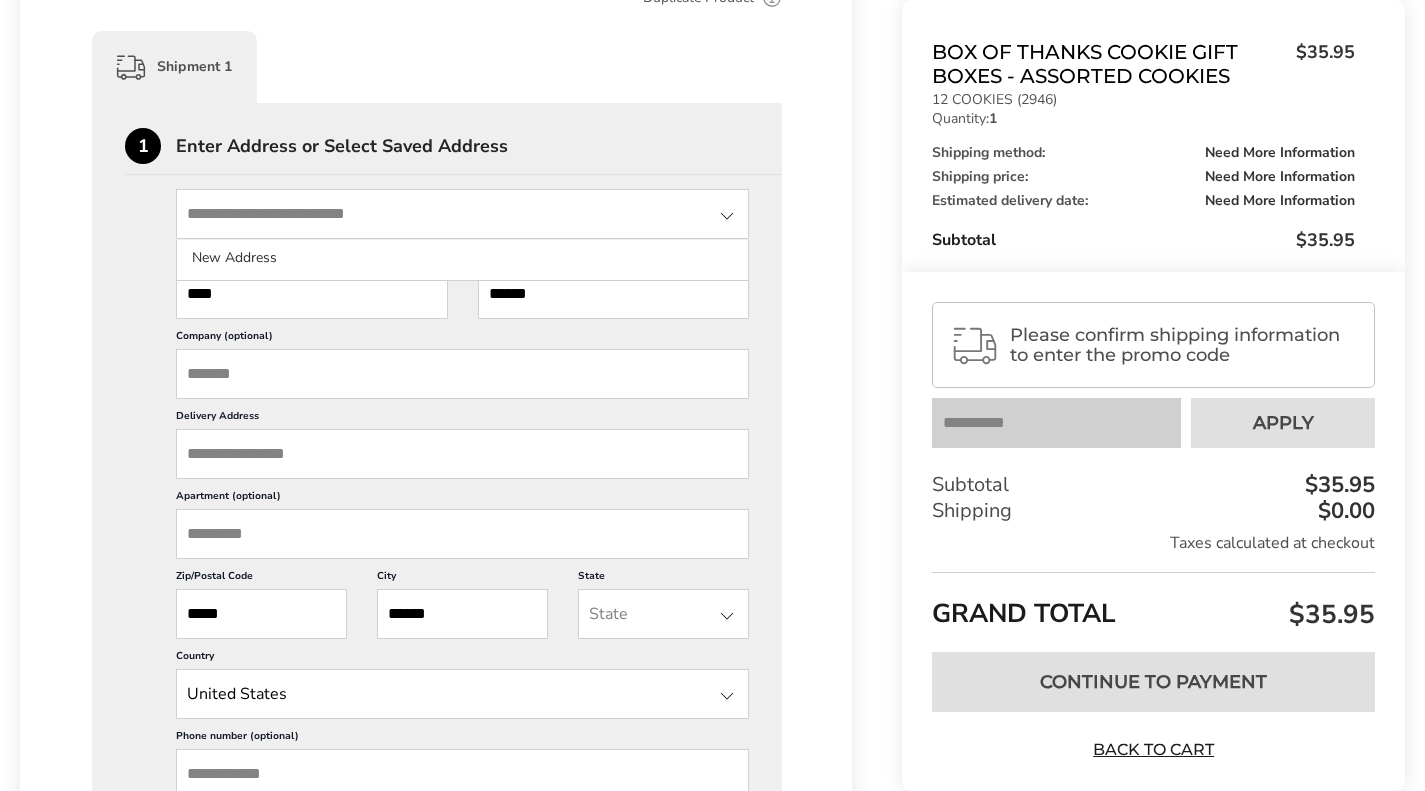 click on "Delivery Address" at bounding box center (462, 454) 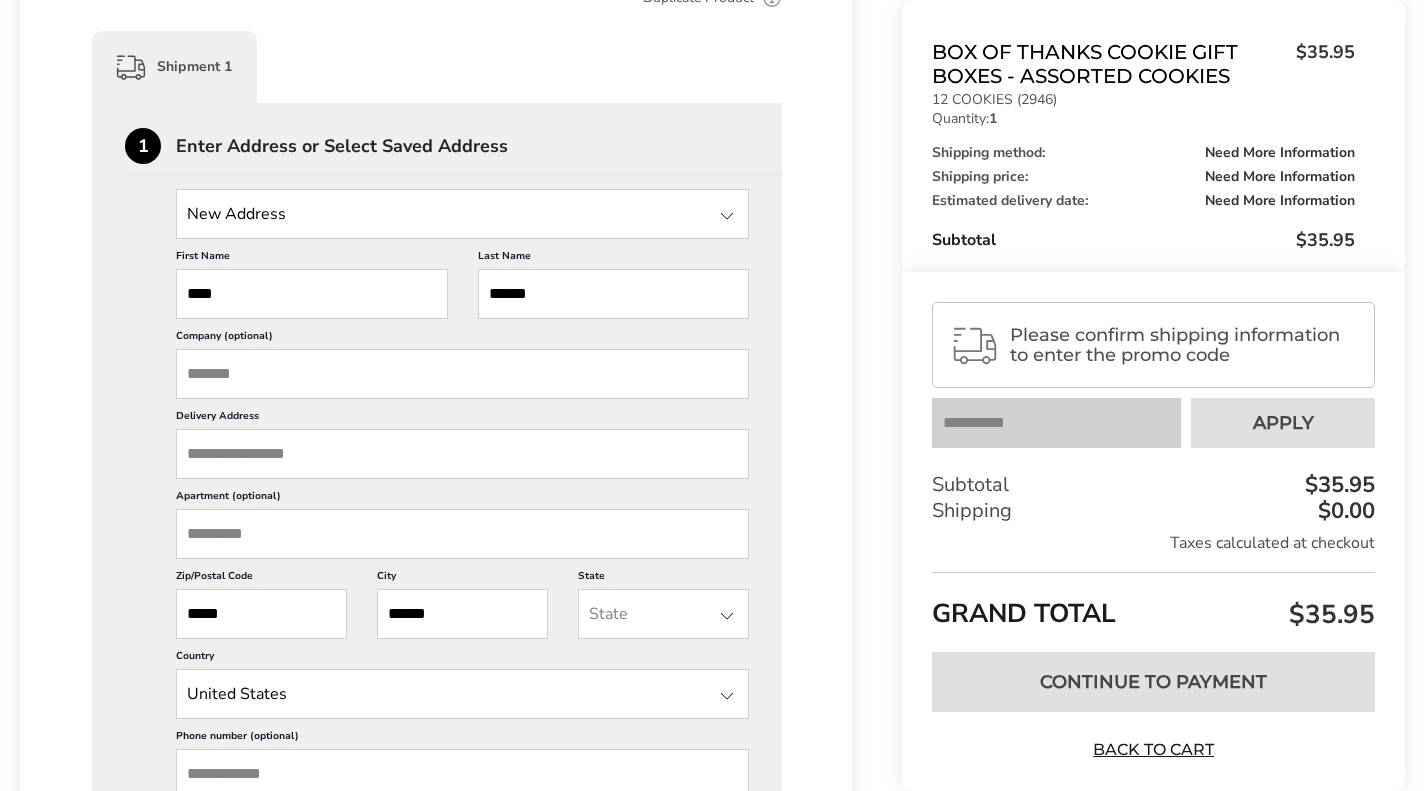 click on "Delivery Address" at bounding box center [462, 454] 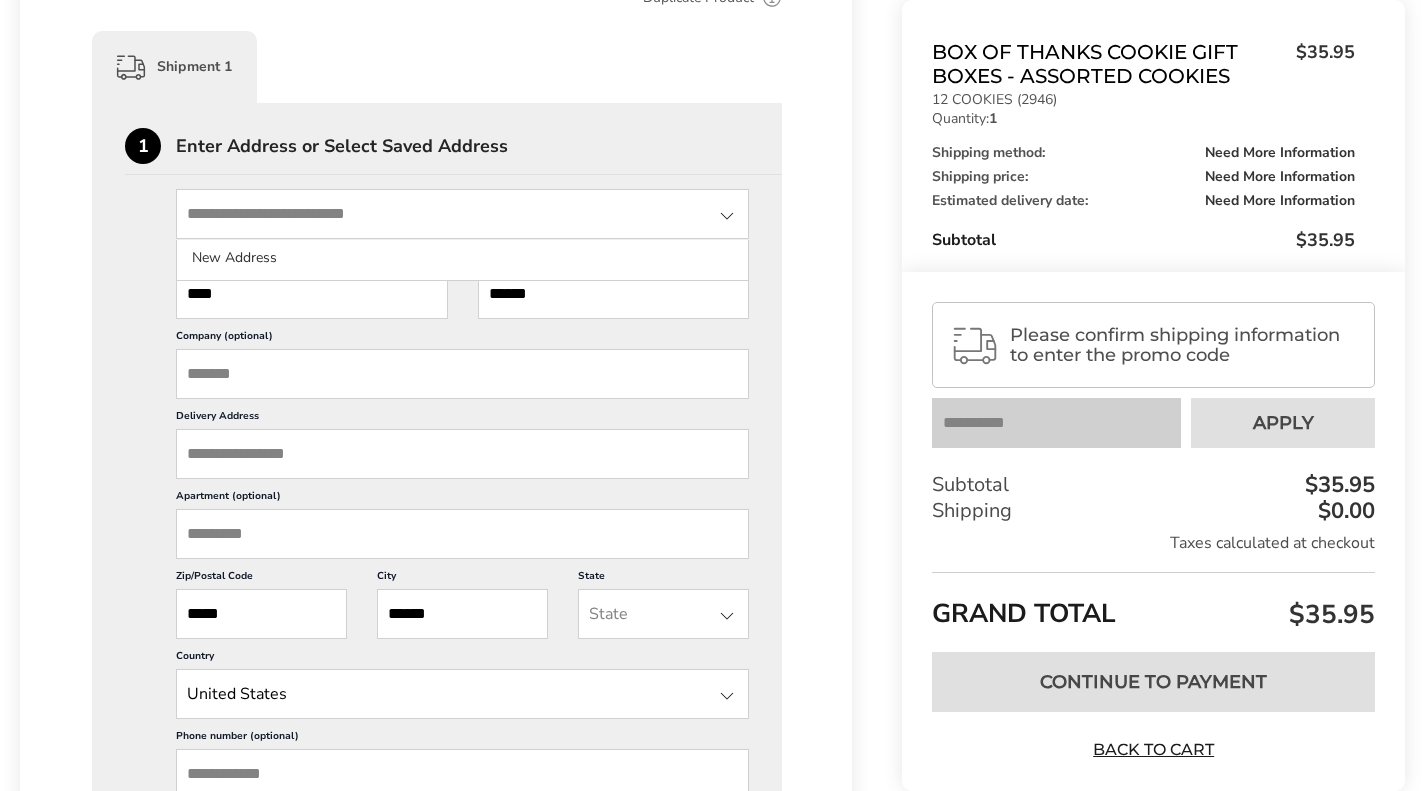 click at bounding box center (462, 214) 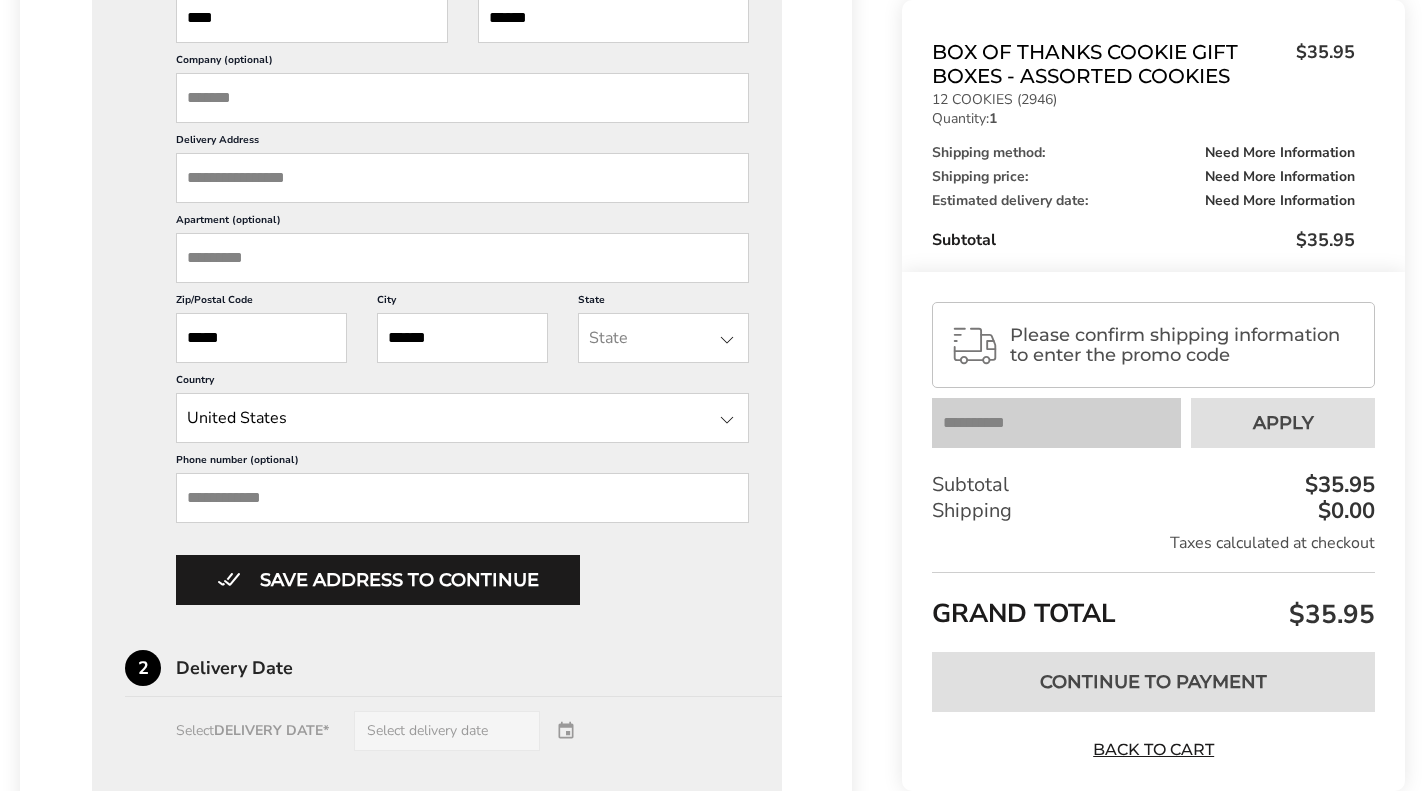 scroll, scrollTop: 800, scrollLeft: 0, axis: vertical 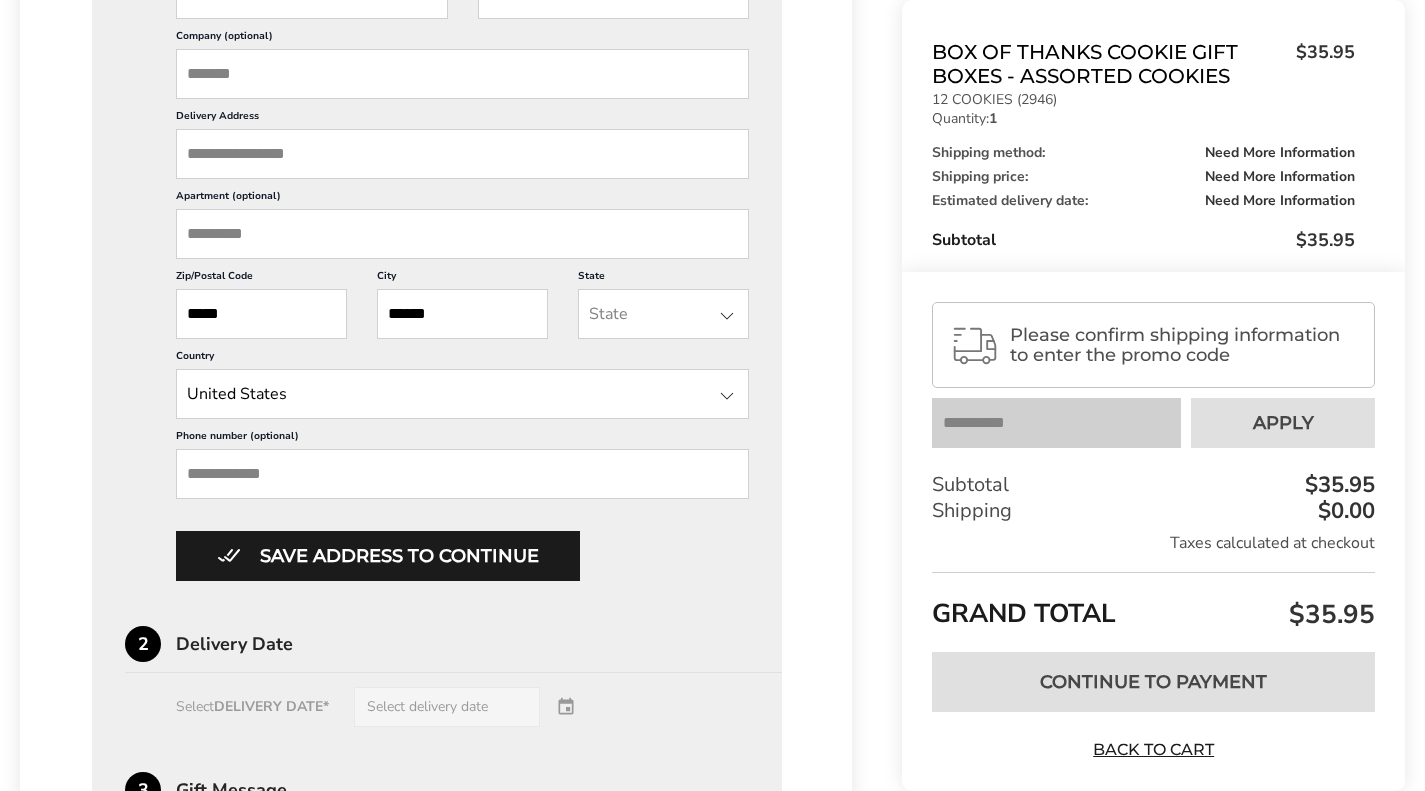 click on "Save address to continue" at bounding box center (378, 556) 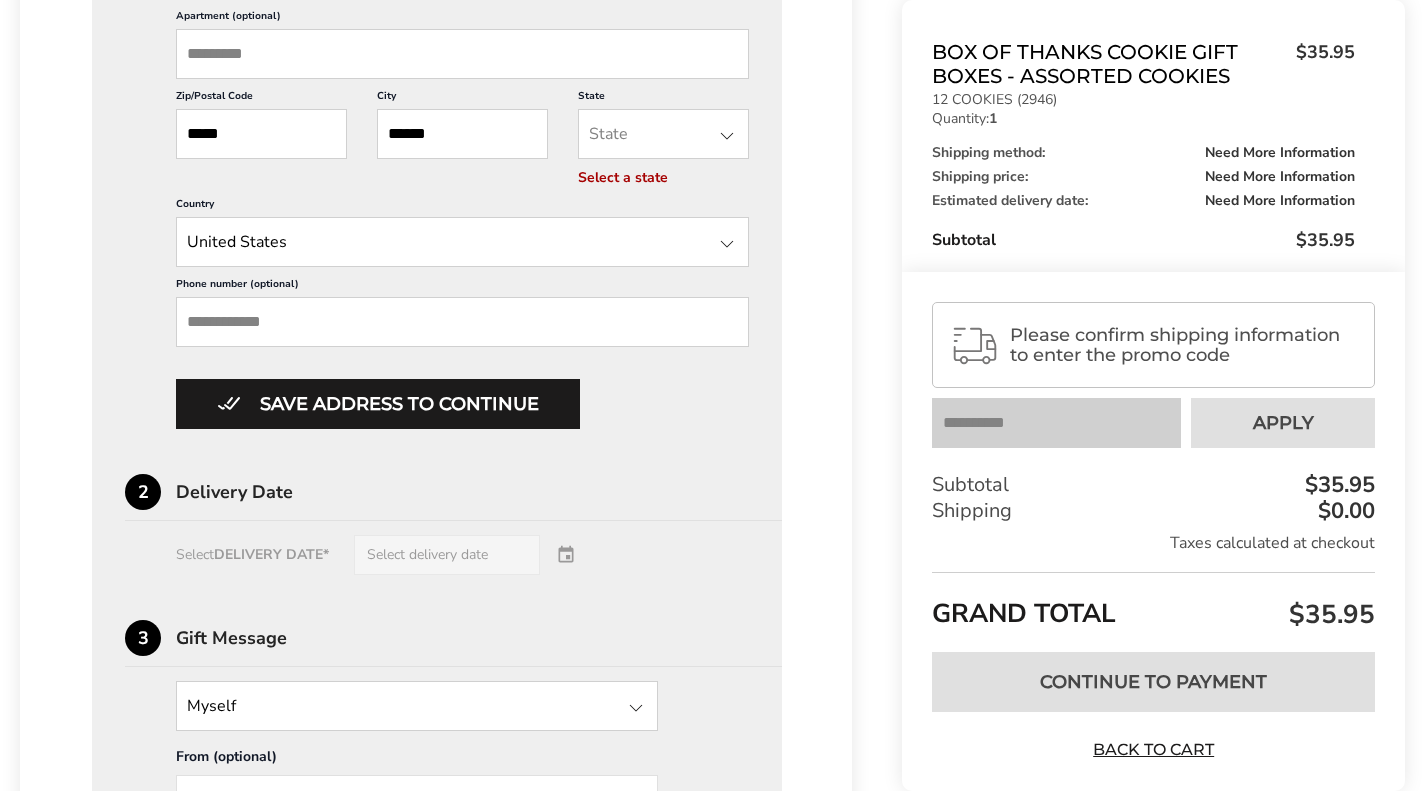 scroll, scrollTop: 1100, scrollLeft: 0, axis: vertical 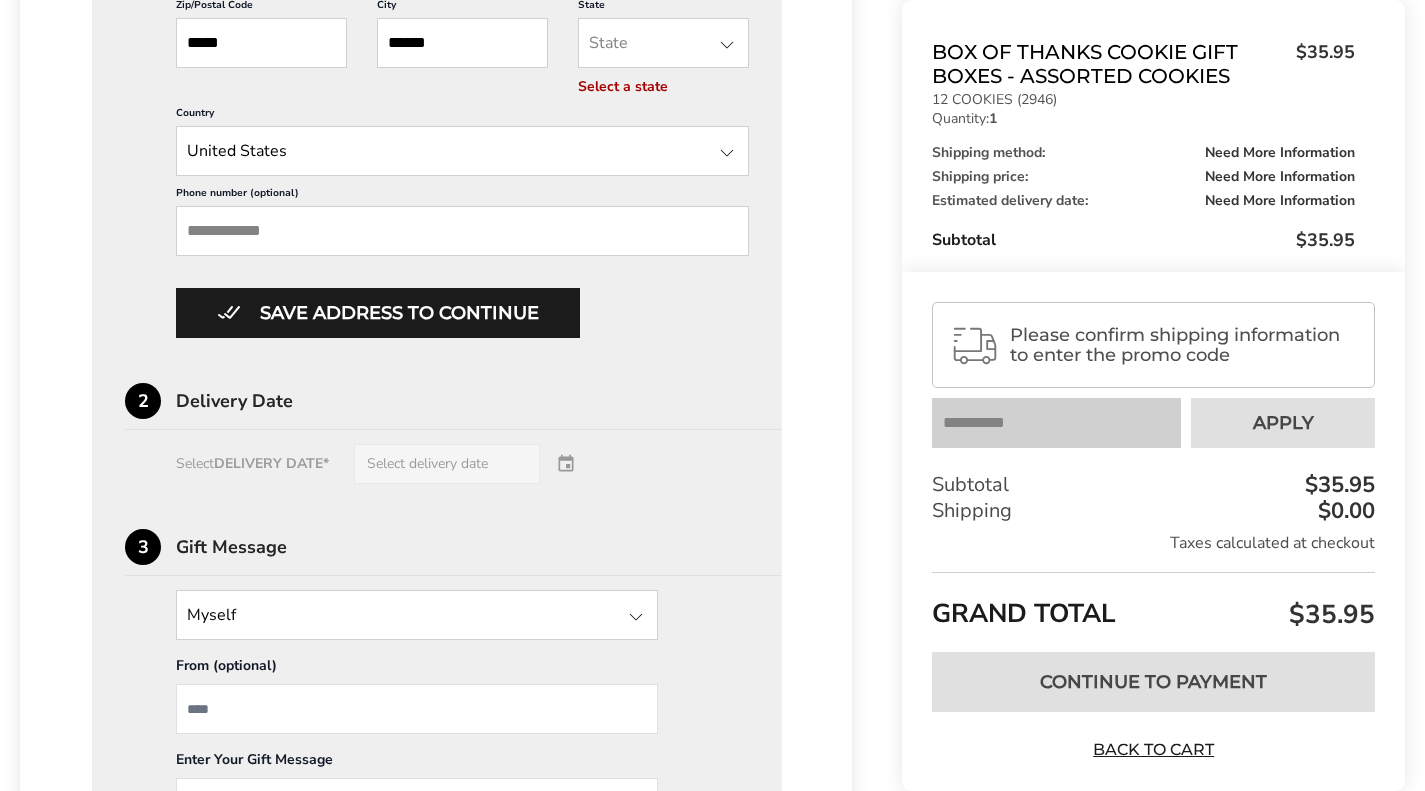 click on "Select  DELIVERY DATE*  Select delivery date" at bounding box center (437, 464) 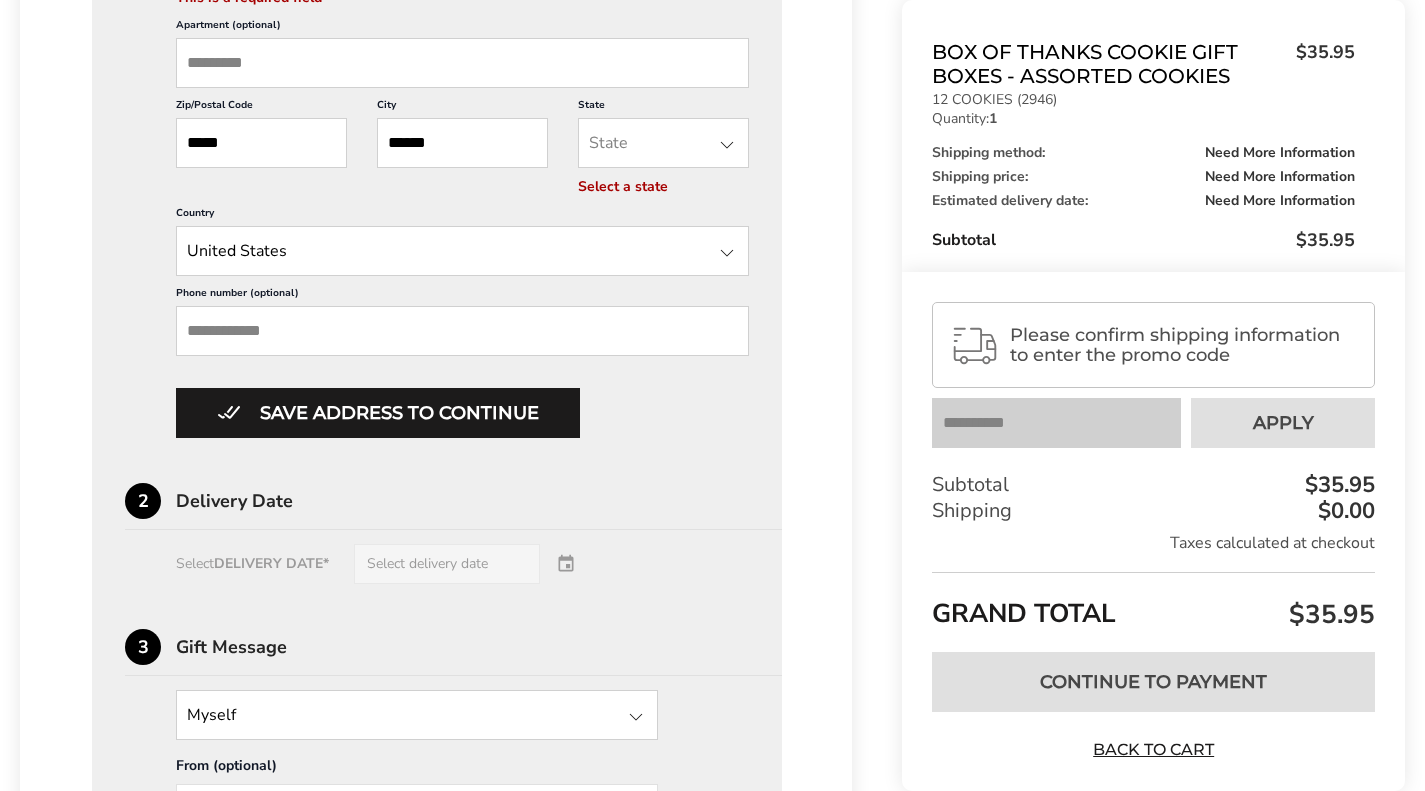 scroll, scrollTop: 1200, scrollLeft: 0, axis: vertical 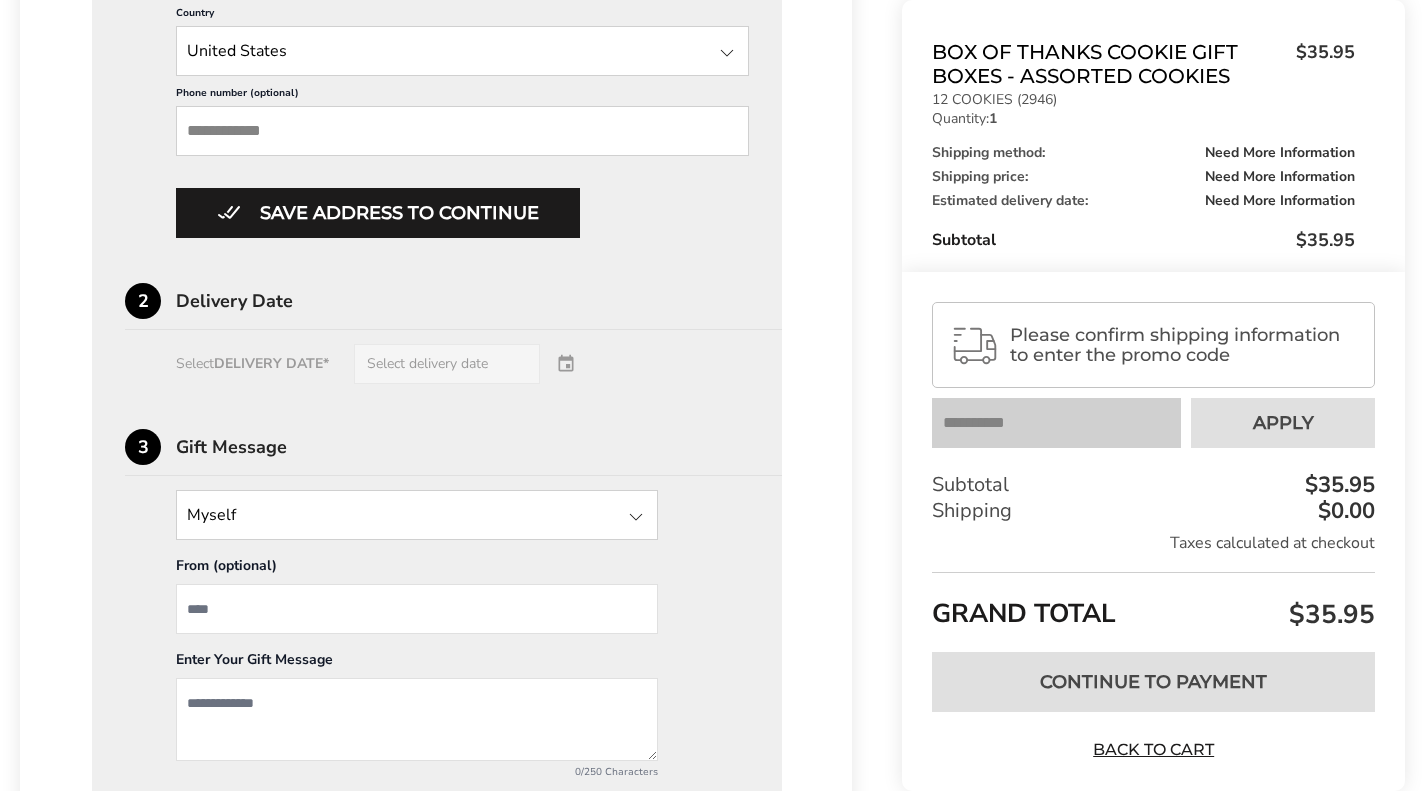 click on "Save address to continue" at bounding box center (378, 213) 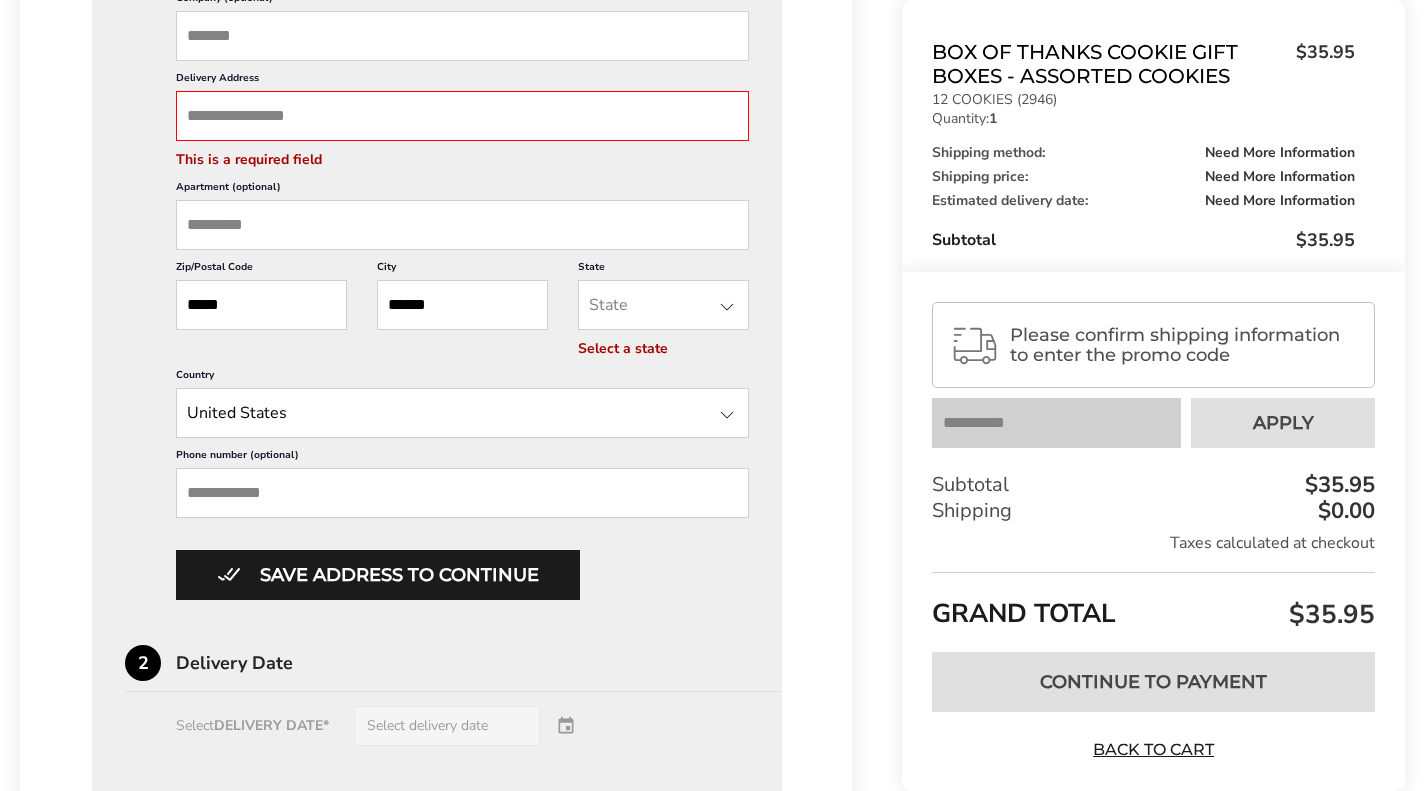 scroll, scrollTop: 438, scrollLeft: 0, axis: vertical 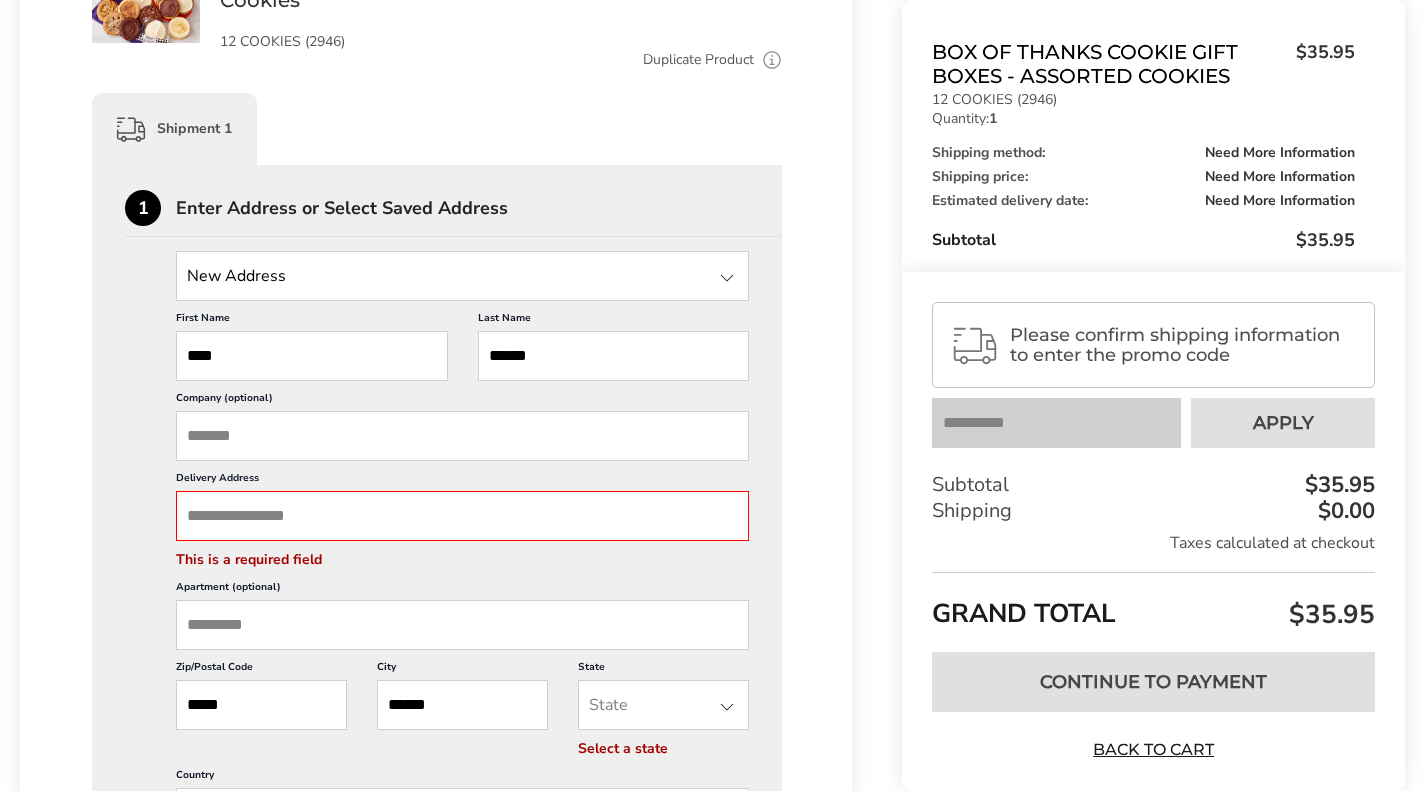click on "Delivery Address" at bounding box center (462, 516) 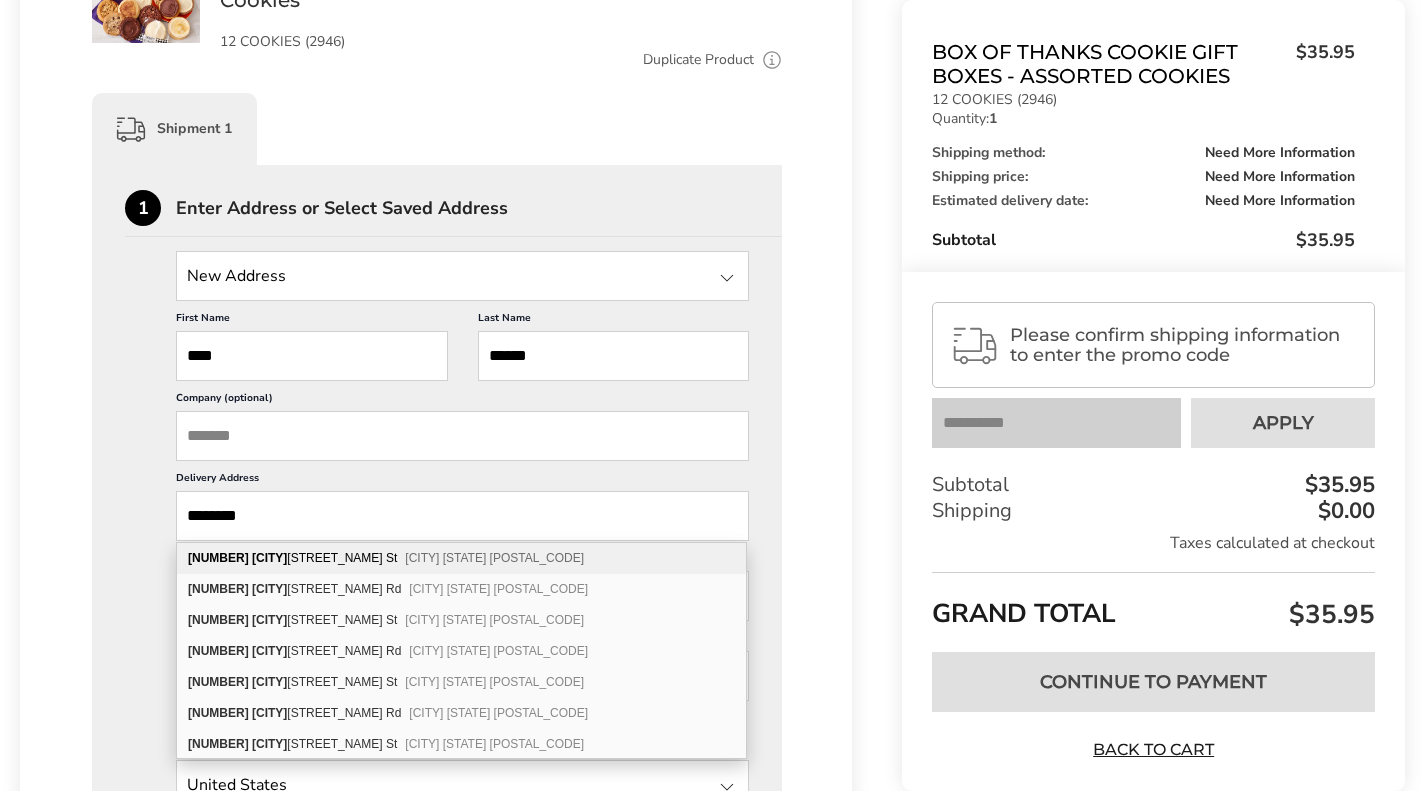 click on "Easton PA 18045" at bounding box center [494, 558] 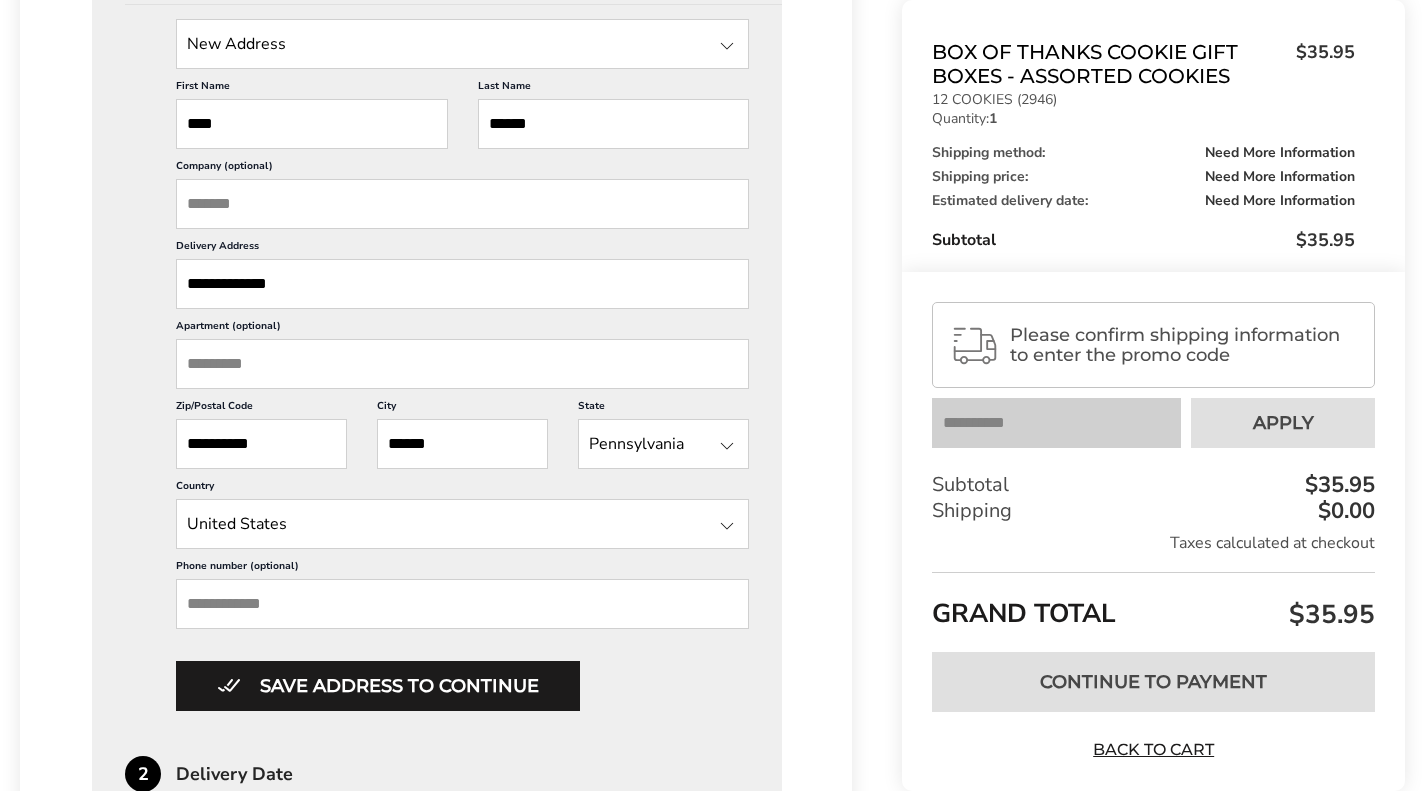 scroll, scrollTop: 738, scrollLeft: 0, axis: vertical 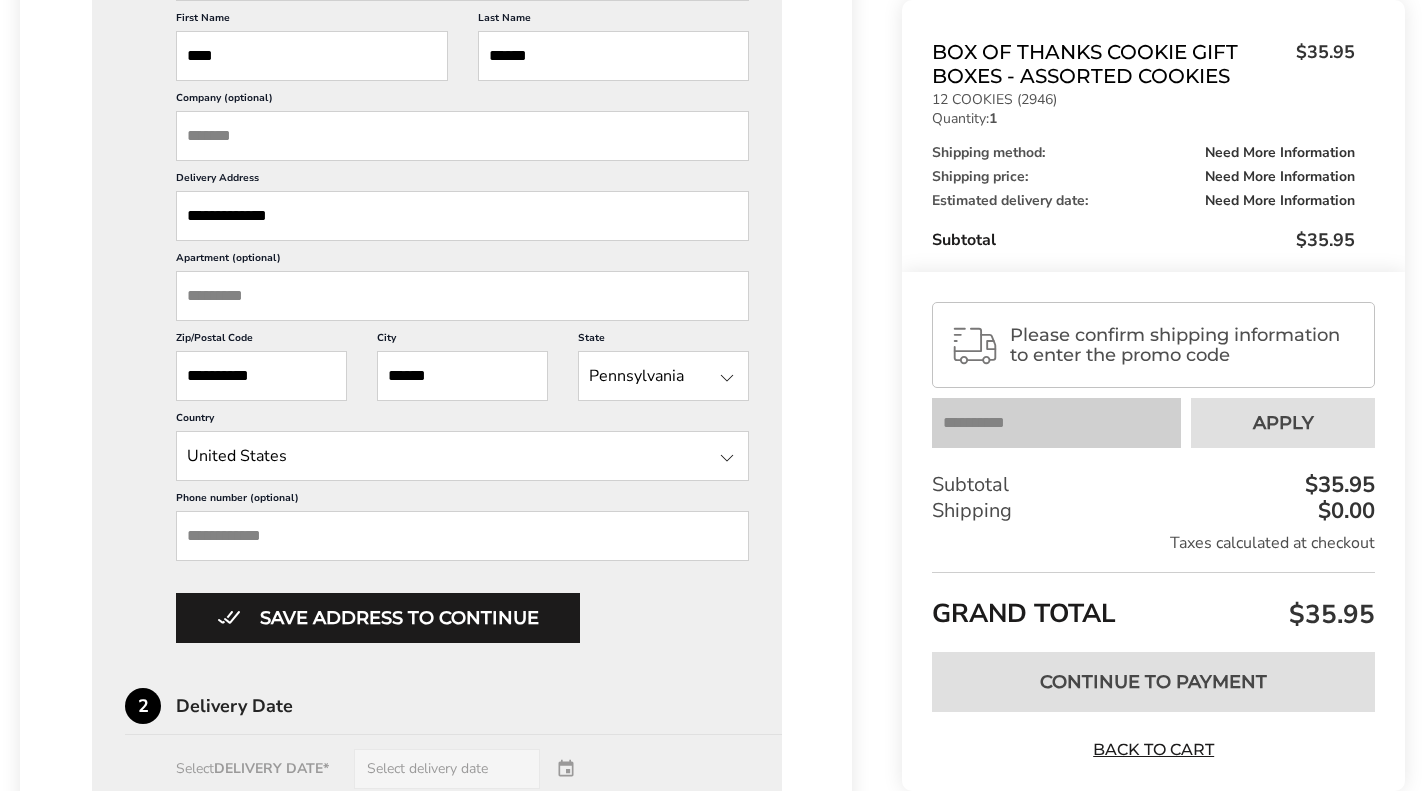 click on "Save address to continue" at bounding box center (378, 618) 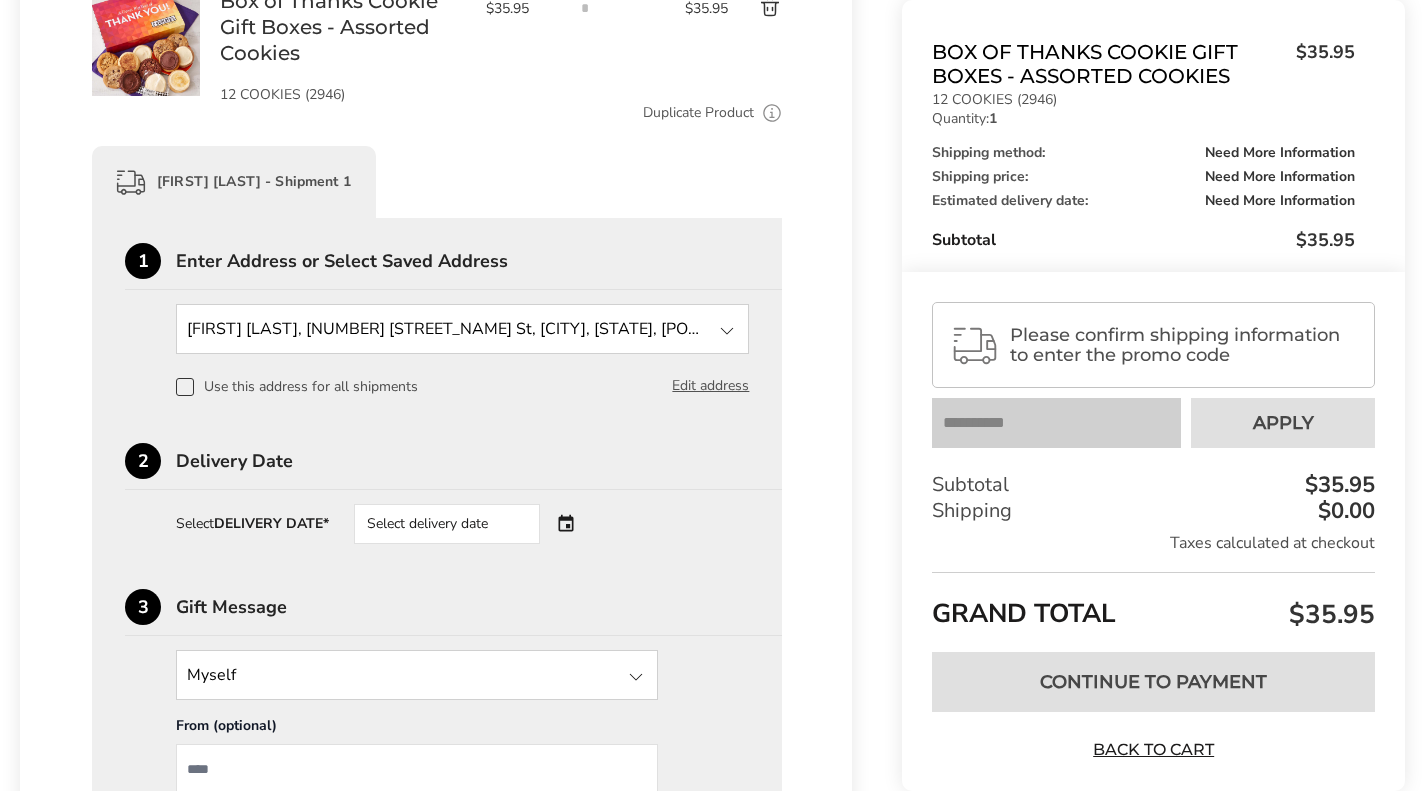 scroll, scrollTop: 438, scrollLeft: 0, axis: vertical 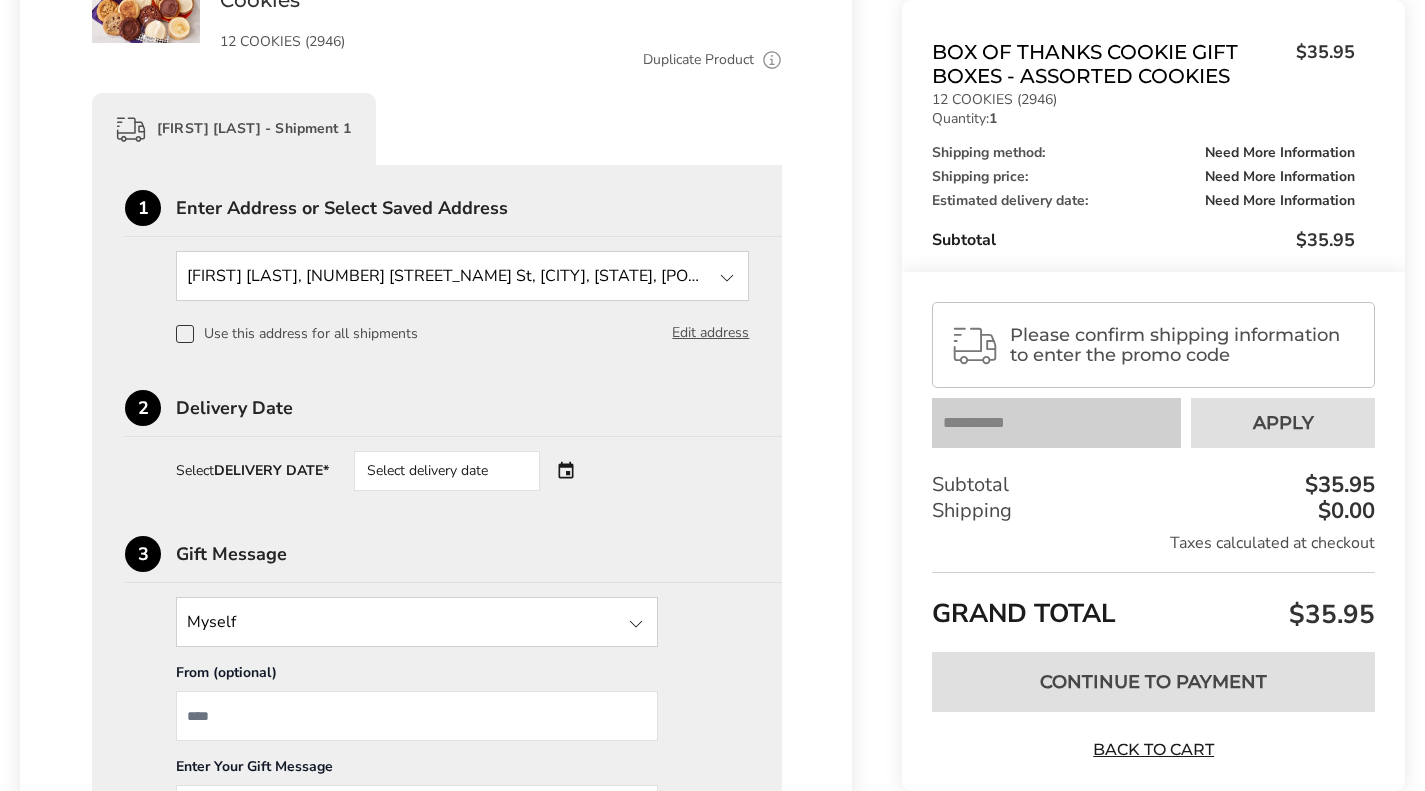 click on "Select delivery date" at bounding box center (475, 471) 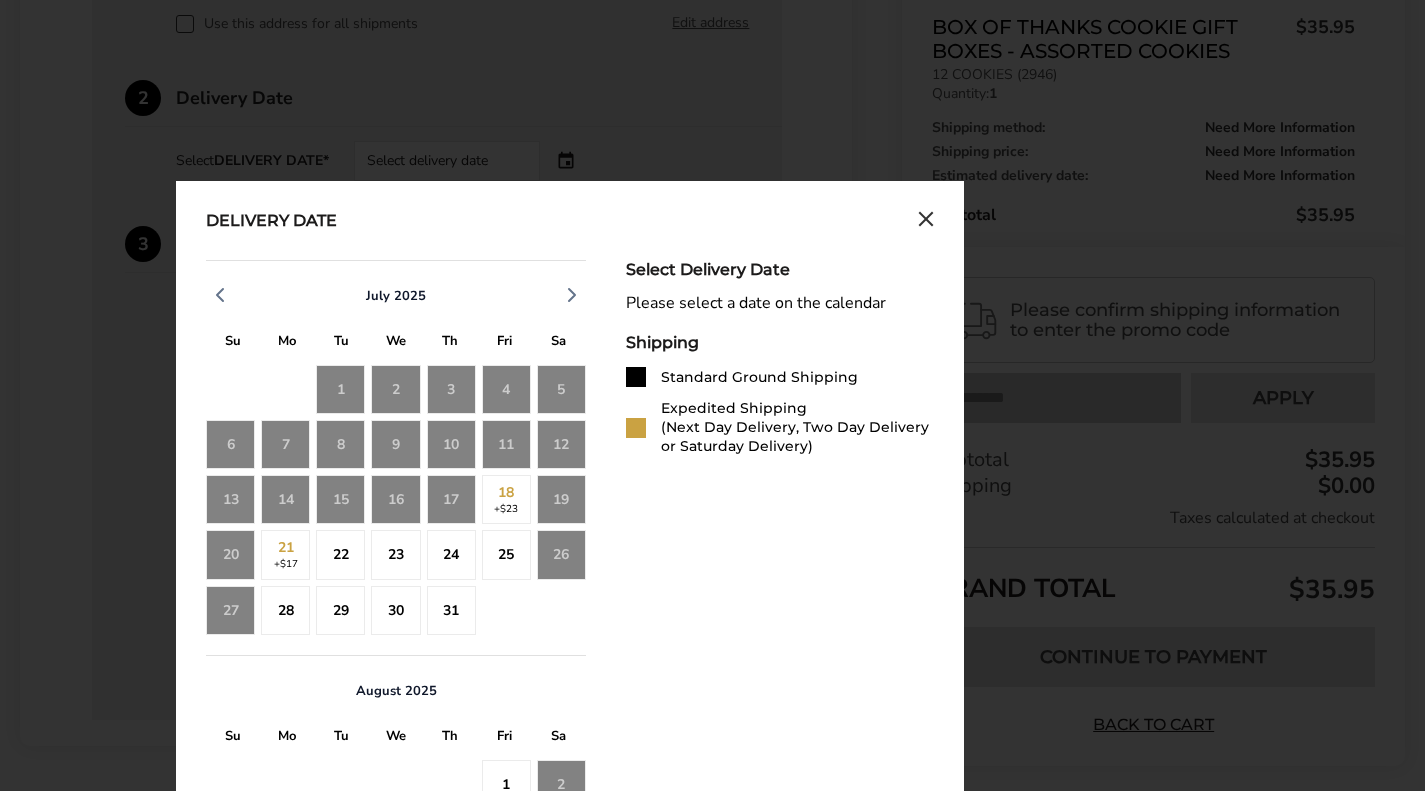 scroll, scrollTop: 738, scrollLeft: 0, axis: vertical 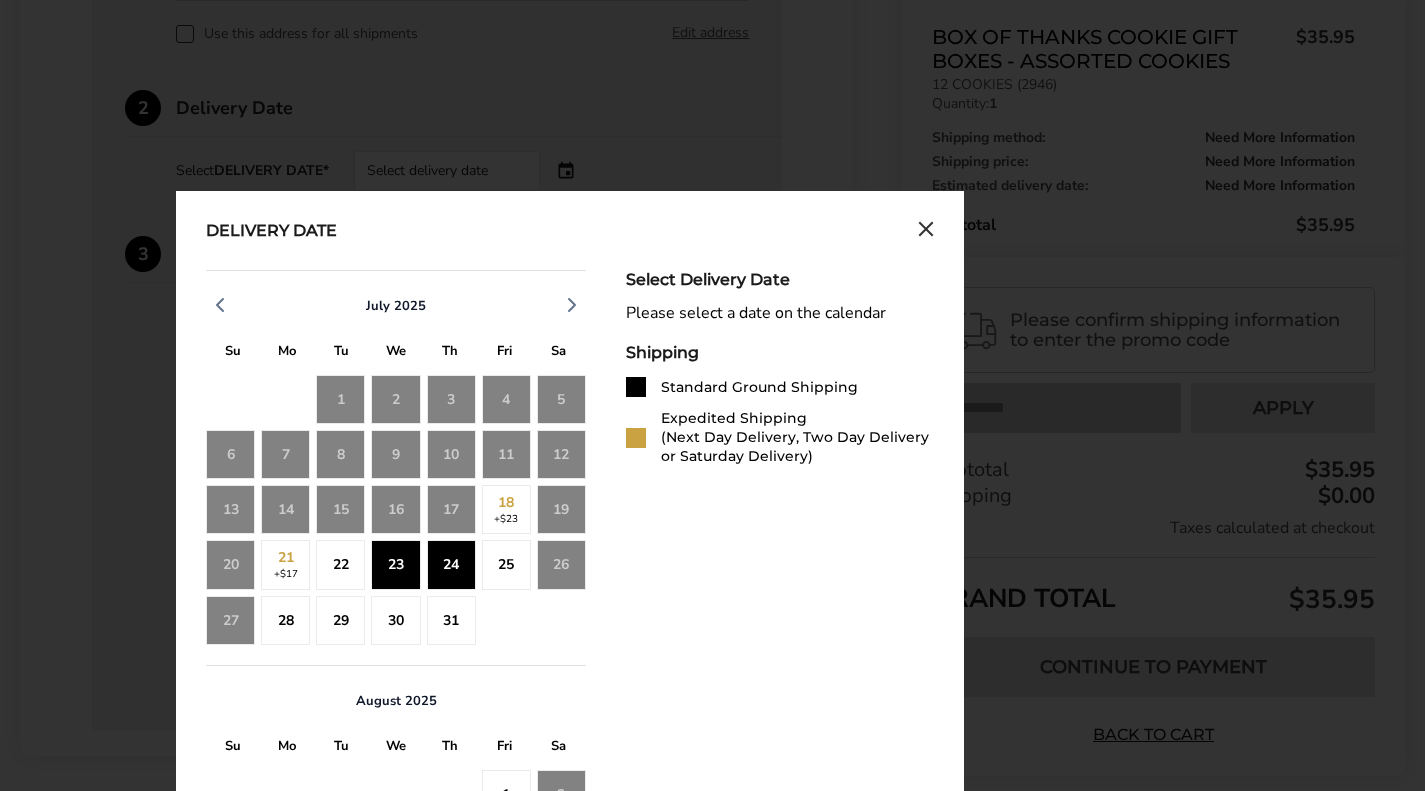 click on "24" 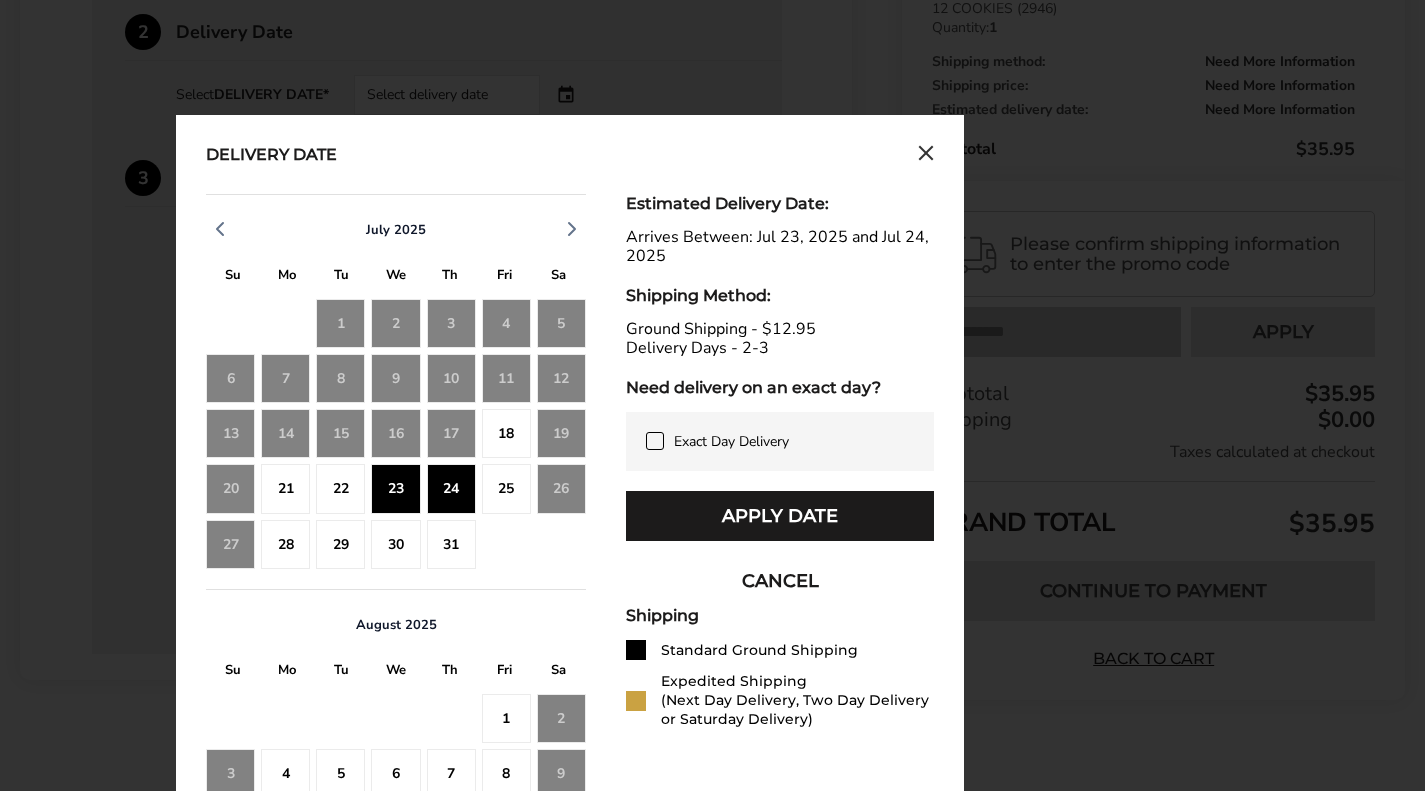 scroll, scrollTop: 838, scrollLeft: 0, axis: vertical 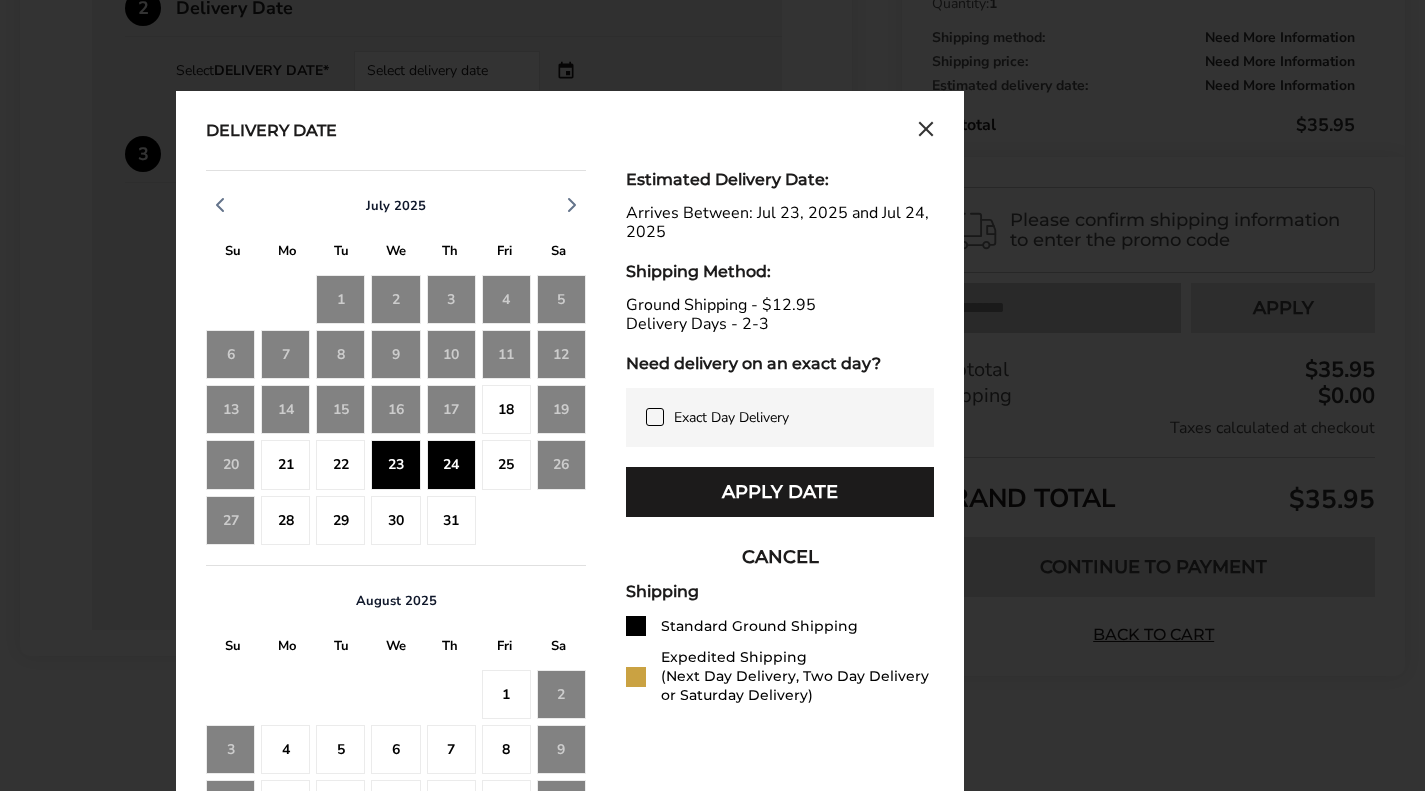 click on "25" 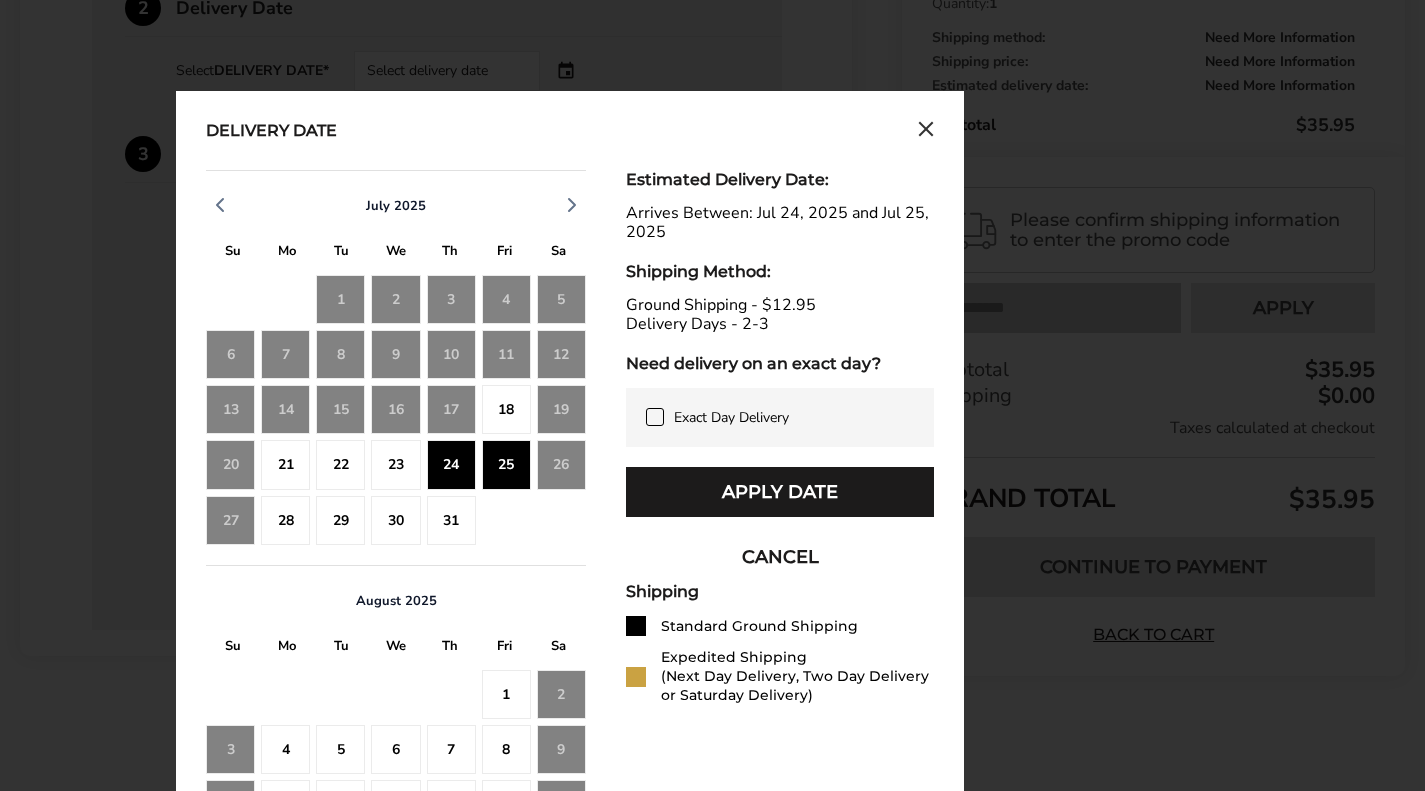 click on "29" 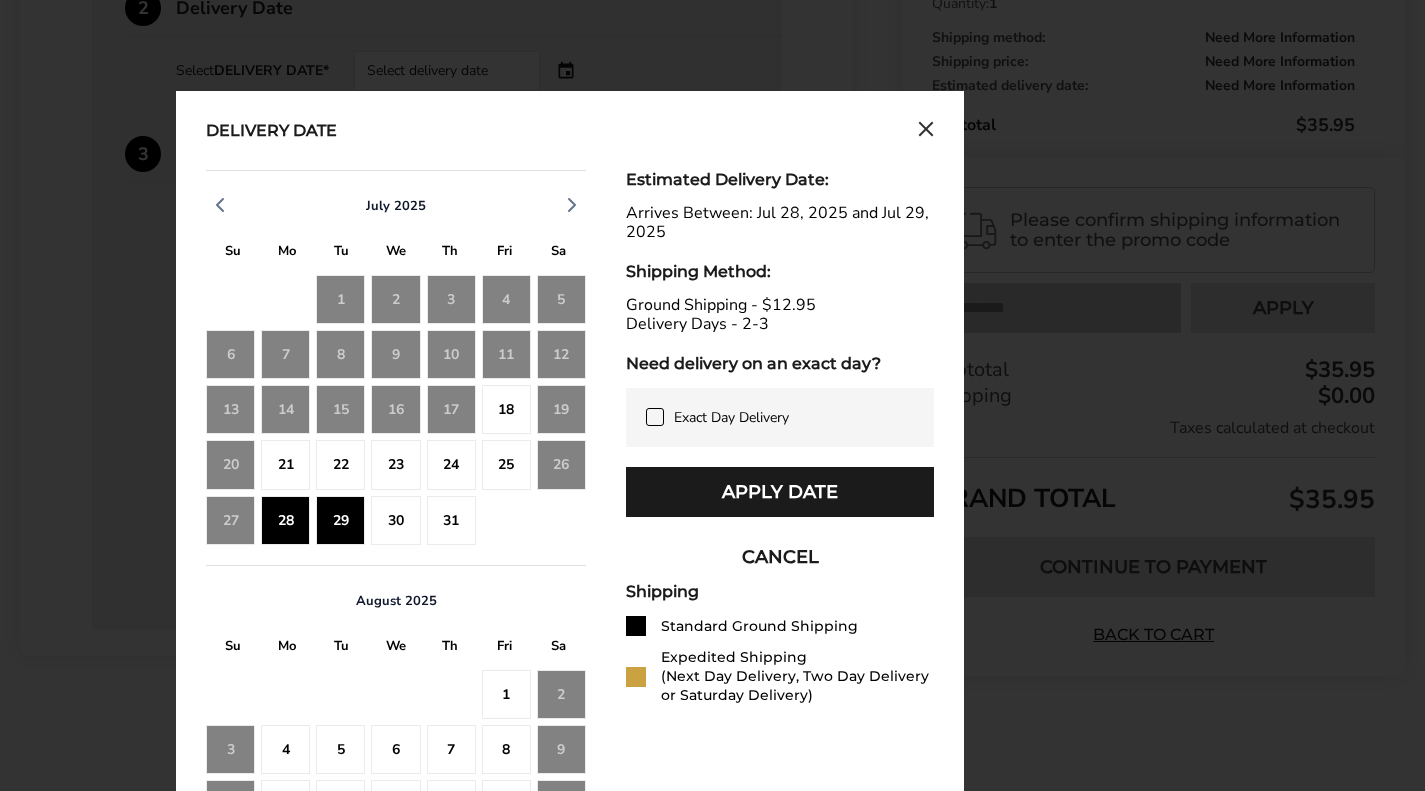 click on "29" 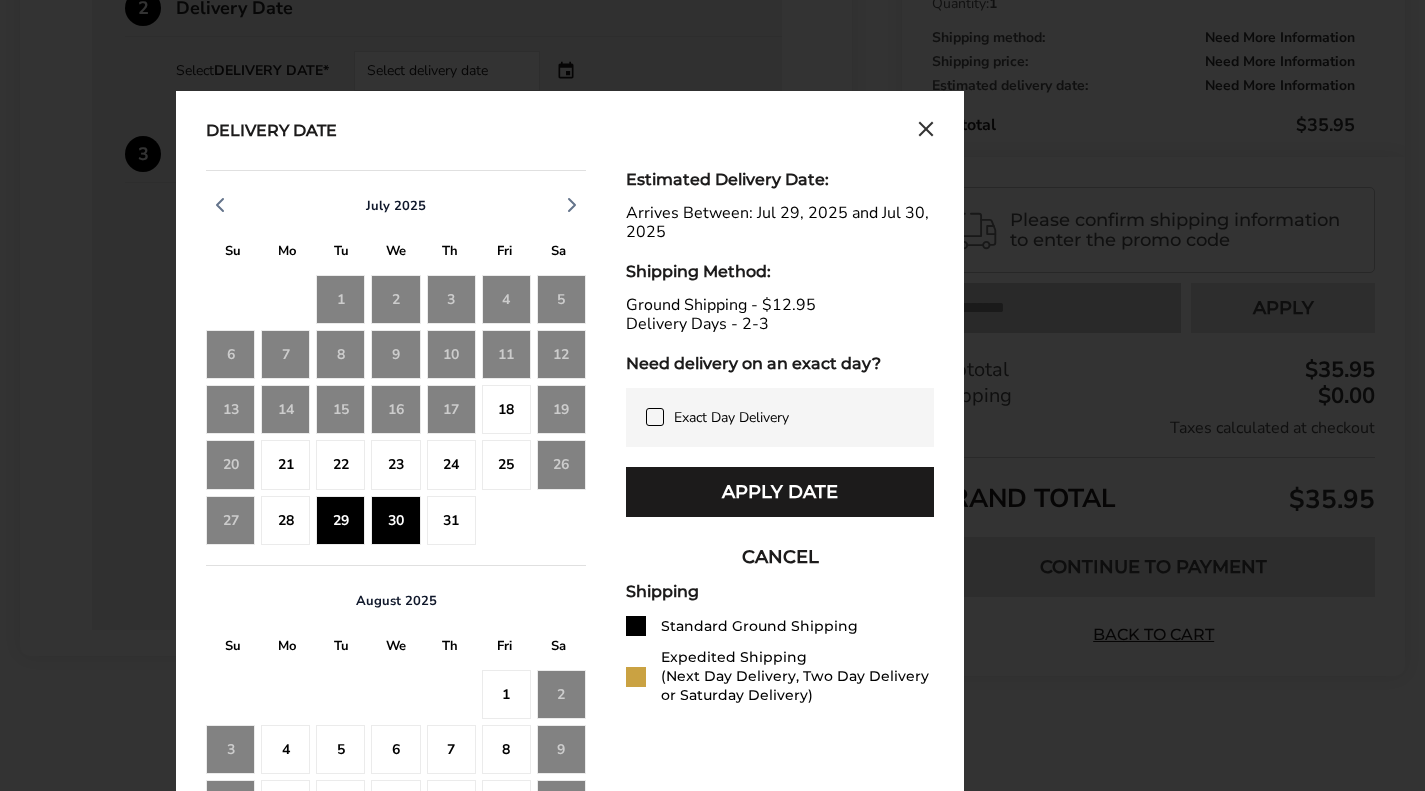 click on "31" 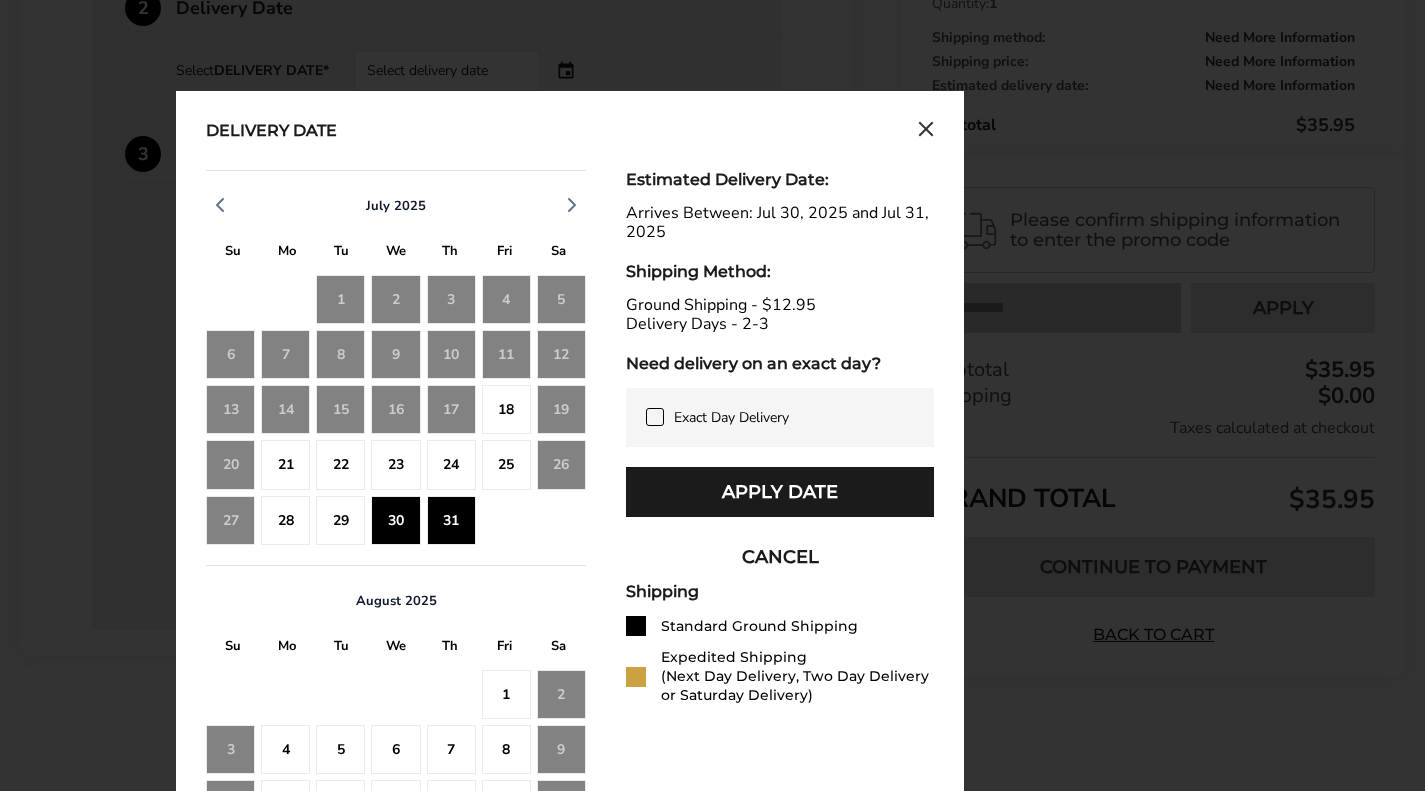 click on "21" 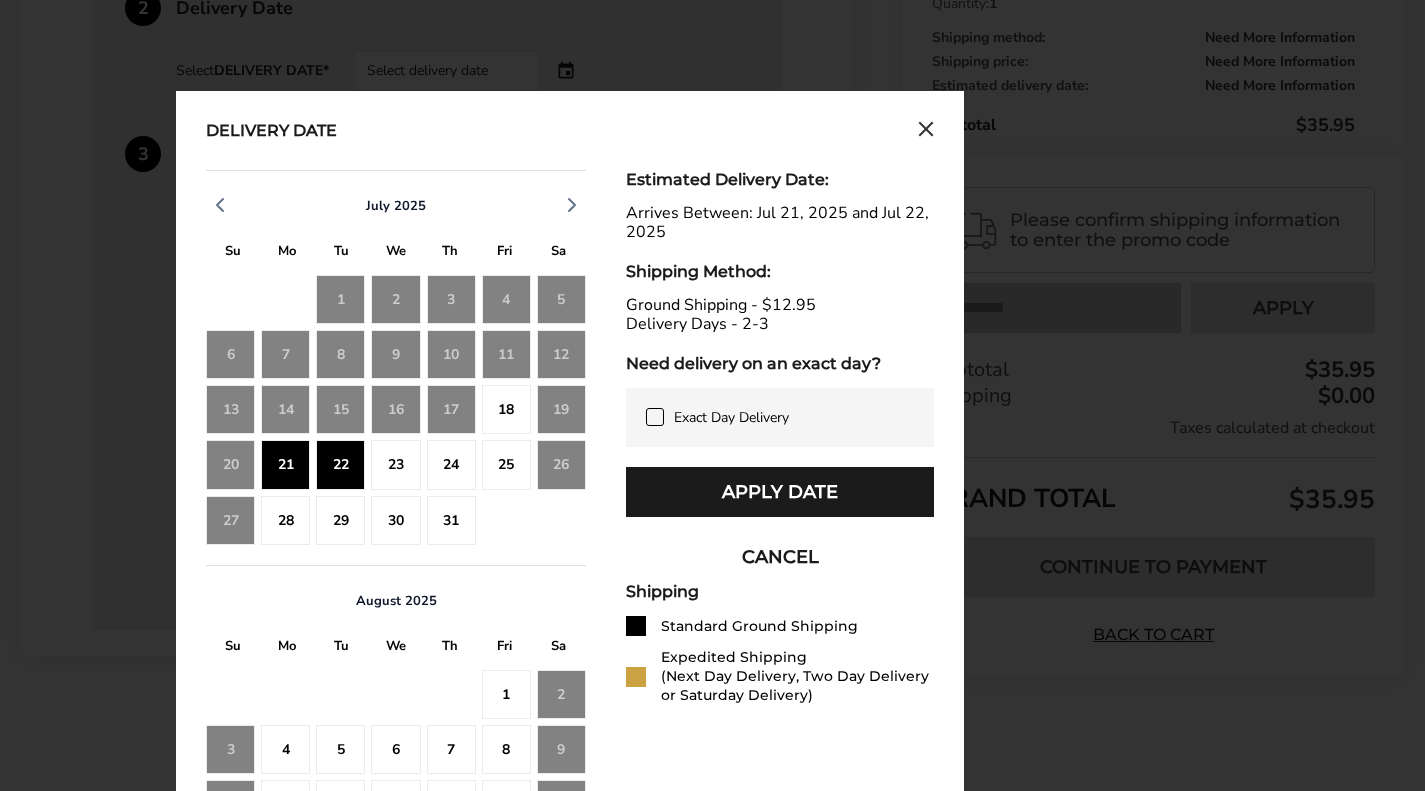 drag, startPoint x: 332, startPoint y: 462, endPoint x: 354, endPoint y: 461, distance: 22.022715 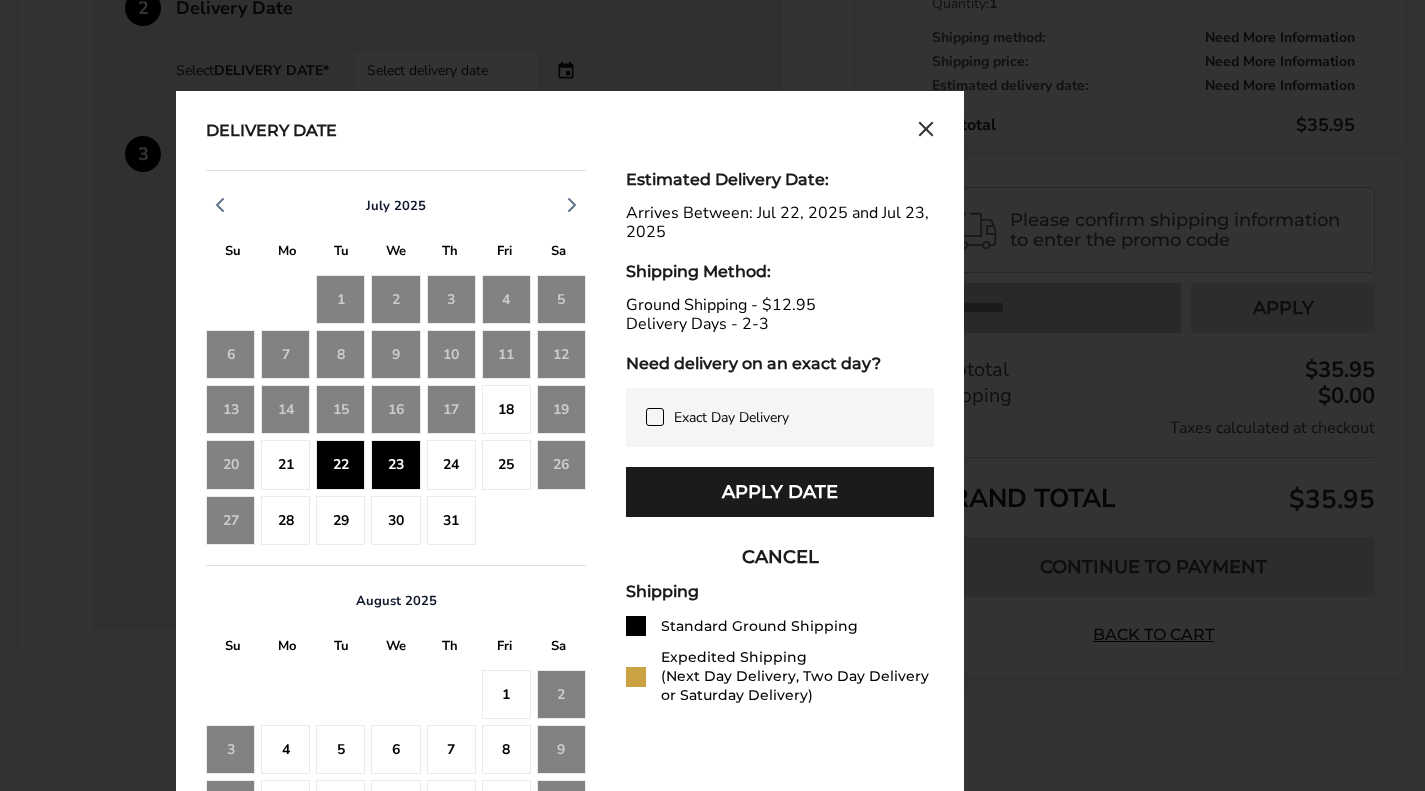 drag, startPoint x: 925, startPoint y: 120, endPoint x: 926, endPoint y: 136, distance: 16.03122 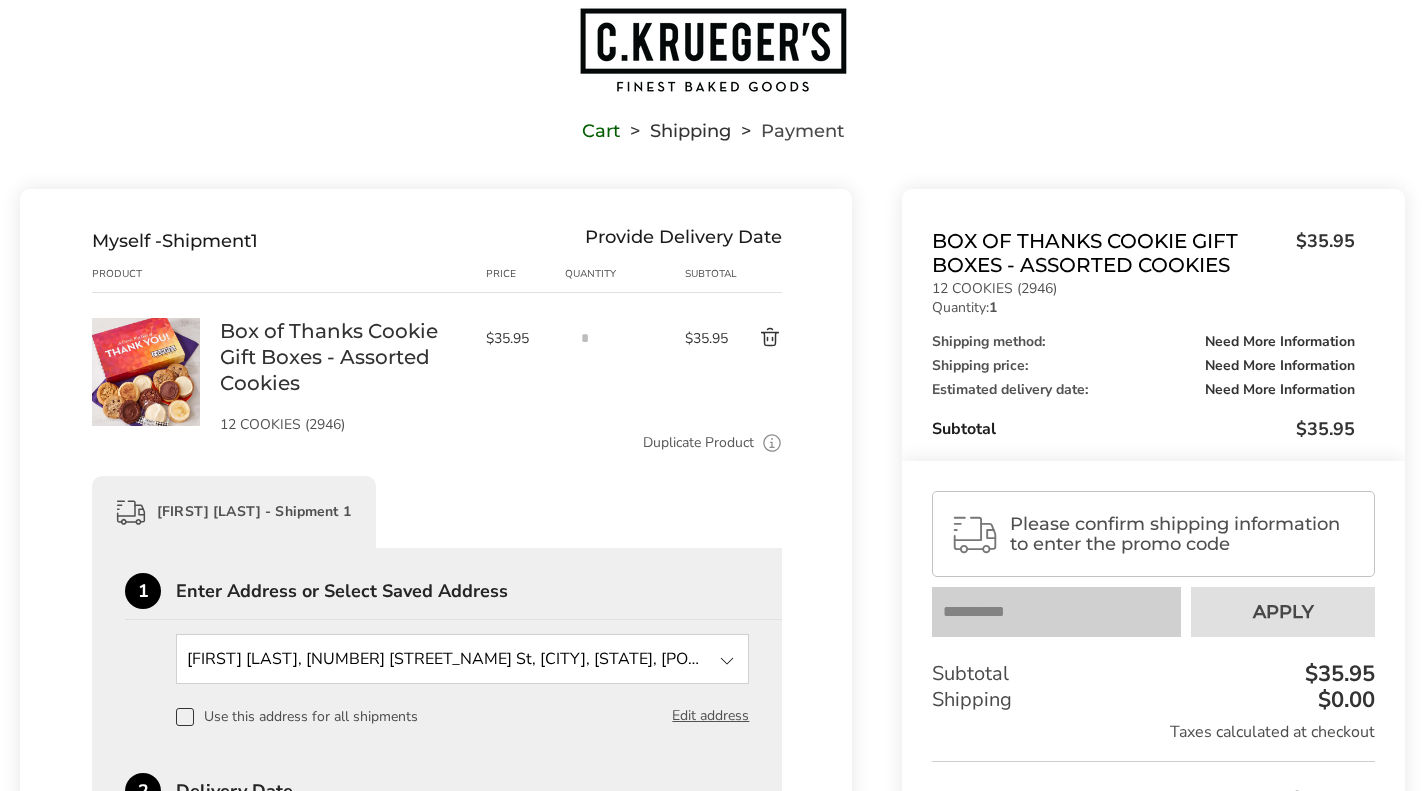 scroll, scrollTop: 0, scrollLeft: 0, axis: both 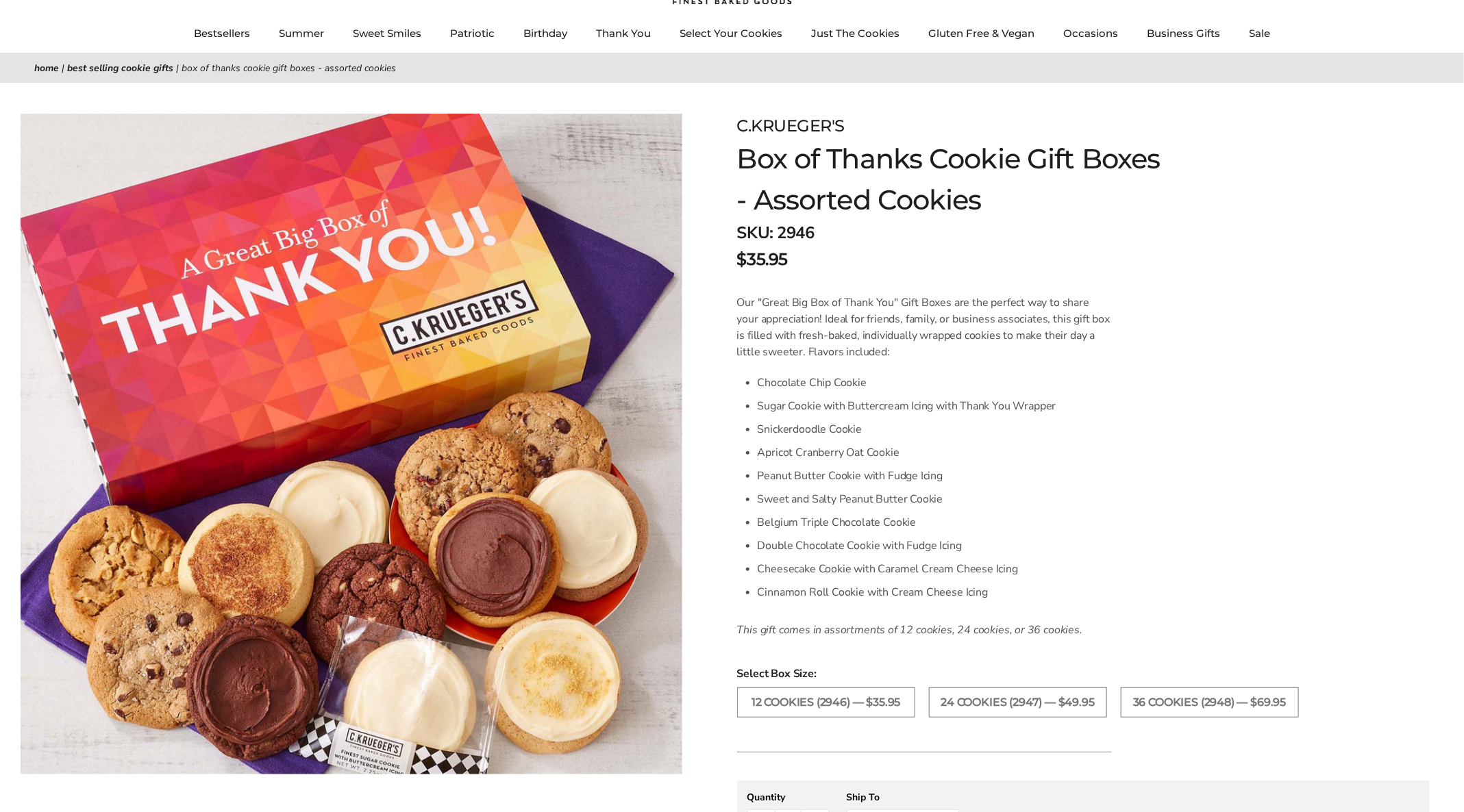click on "Facebook
Pinterest
Twitter" at bounding box center (351, 429) 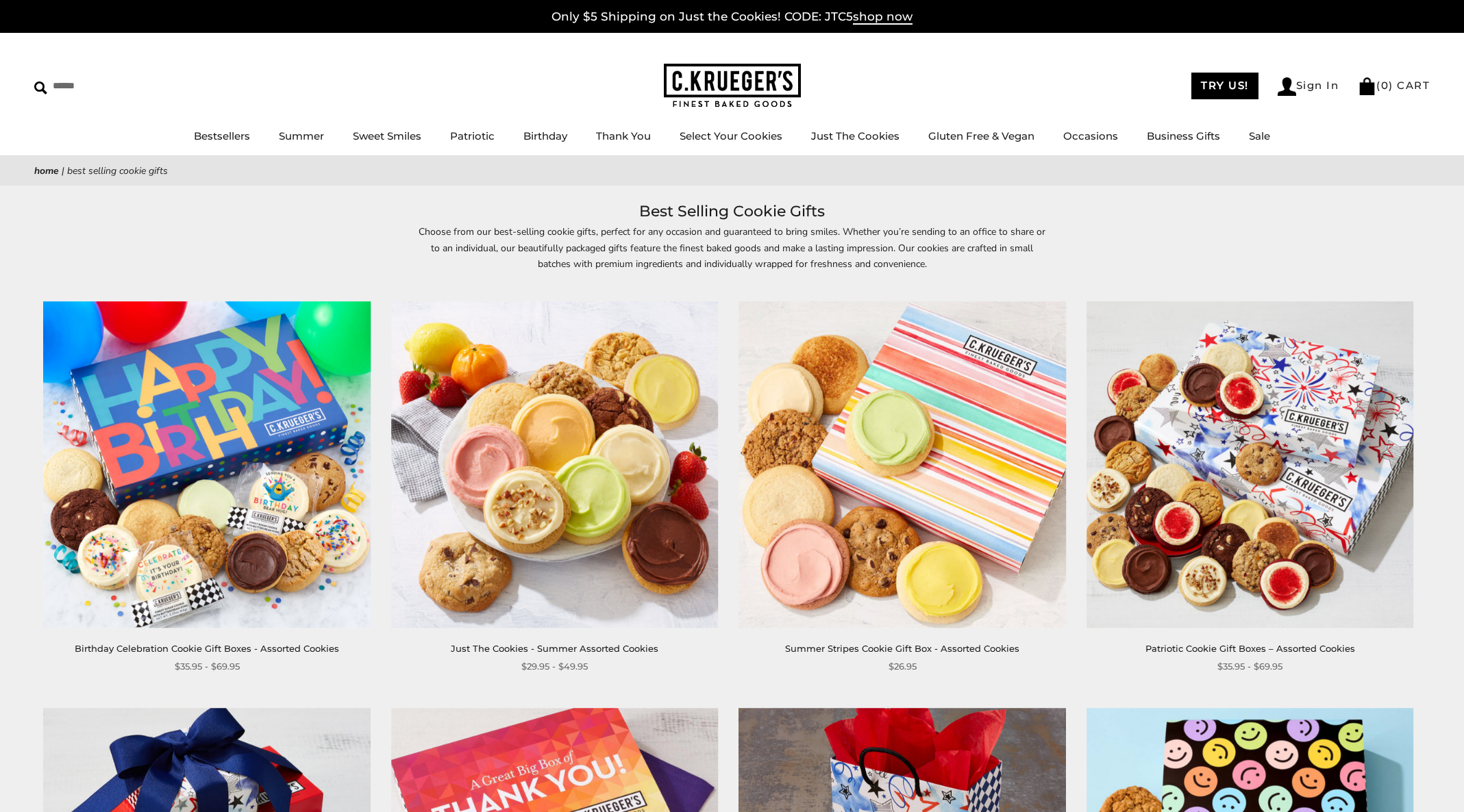 scroll, scrollTop: 474, scrollLeft: 0, axis: vertical 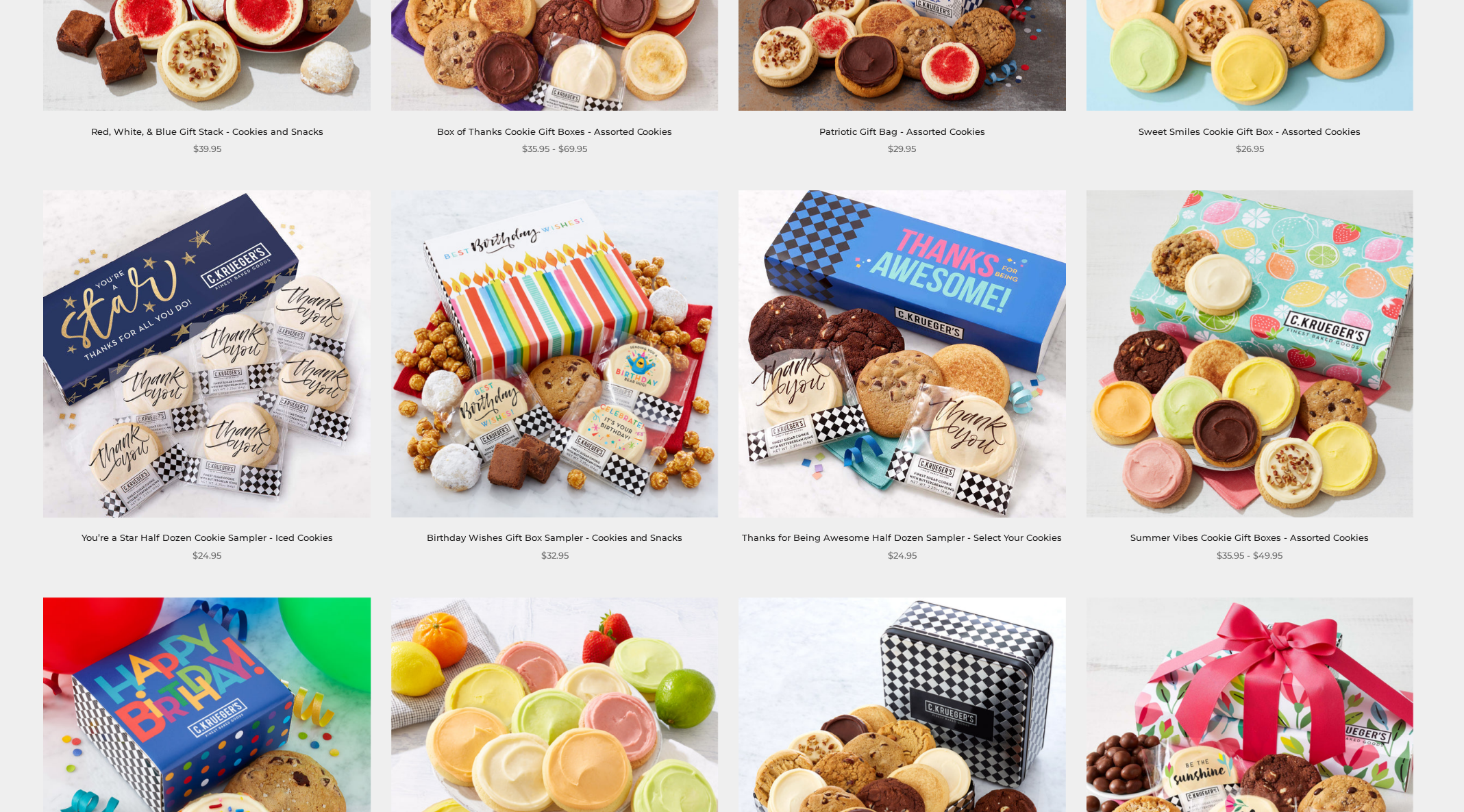 click at bounding box center (902, 355) 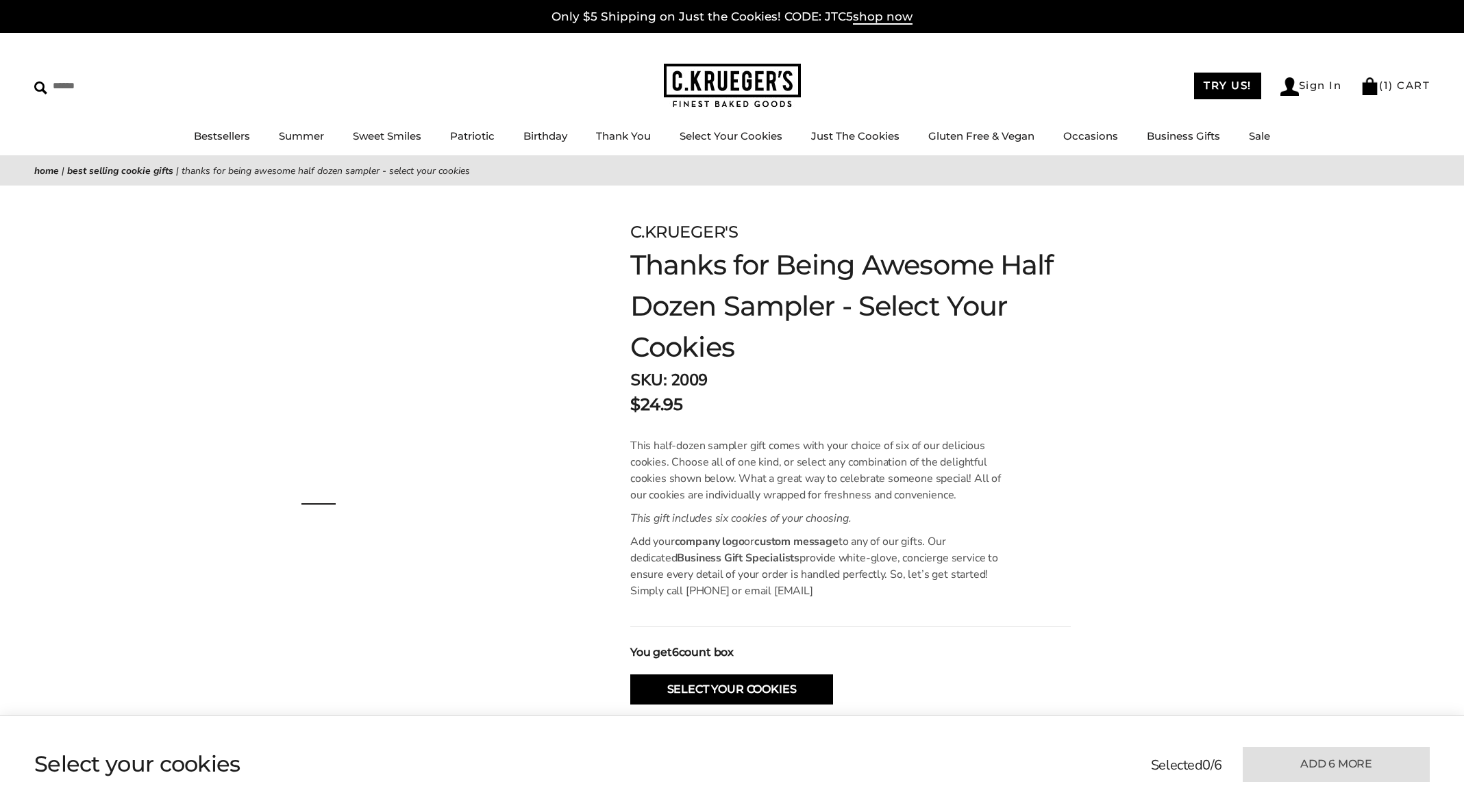 scroll, scrollTop: 0, scrollLeft: 0, axis: both 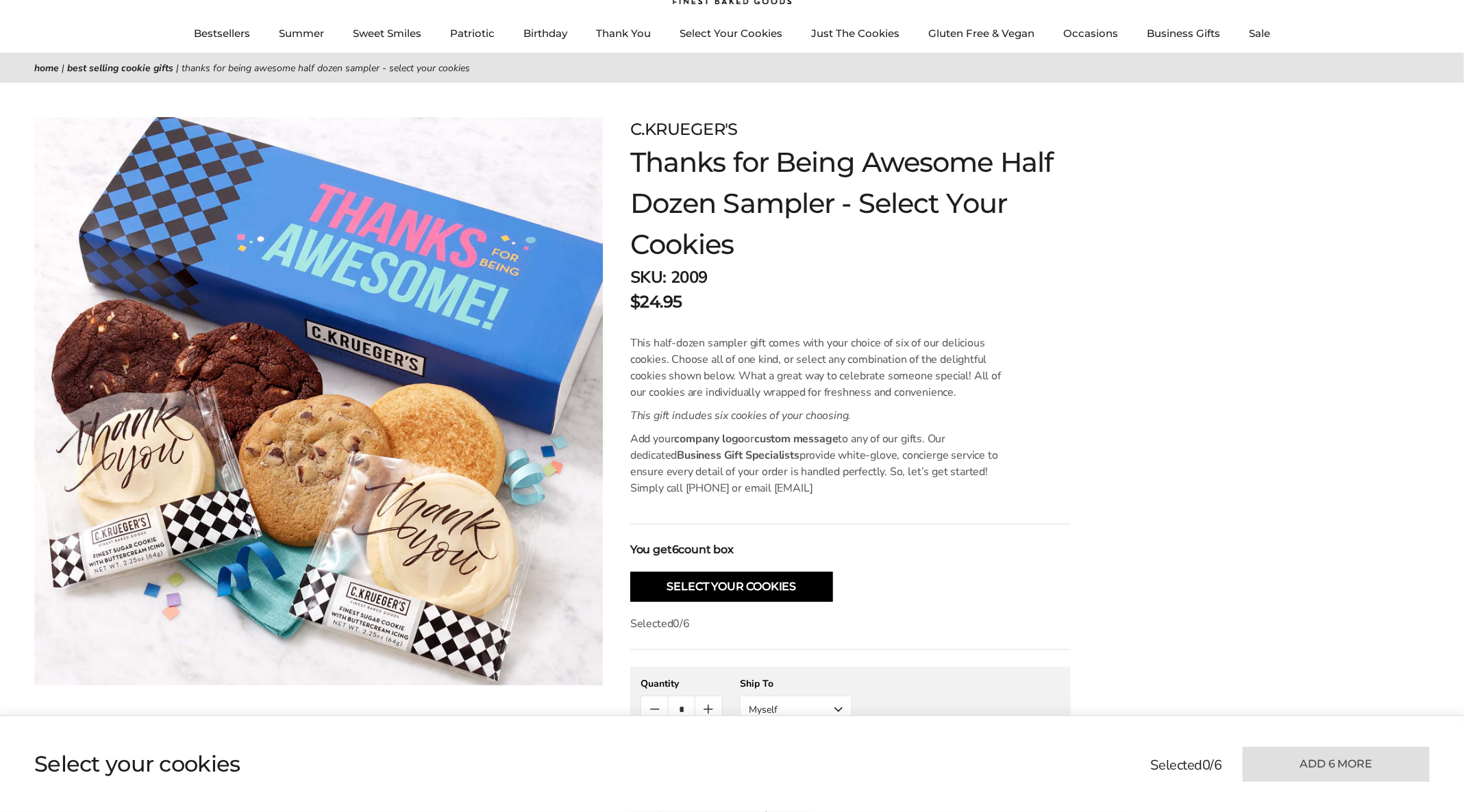 drag, startPoint x: 703, startPoint y: 402, endPoint x: 504, endPoint y: 125, distance: 341.07184 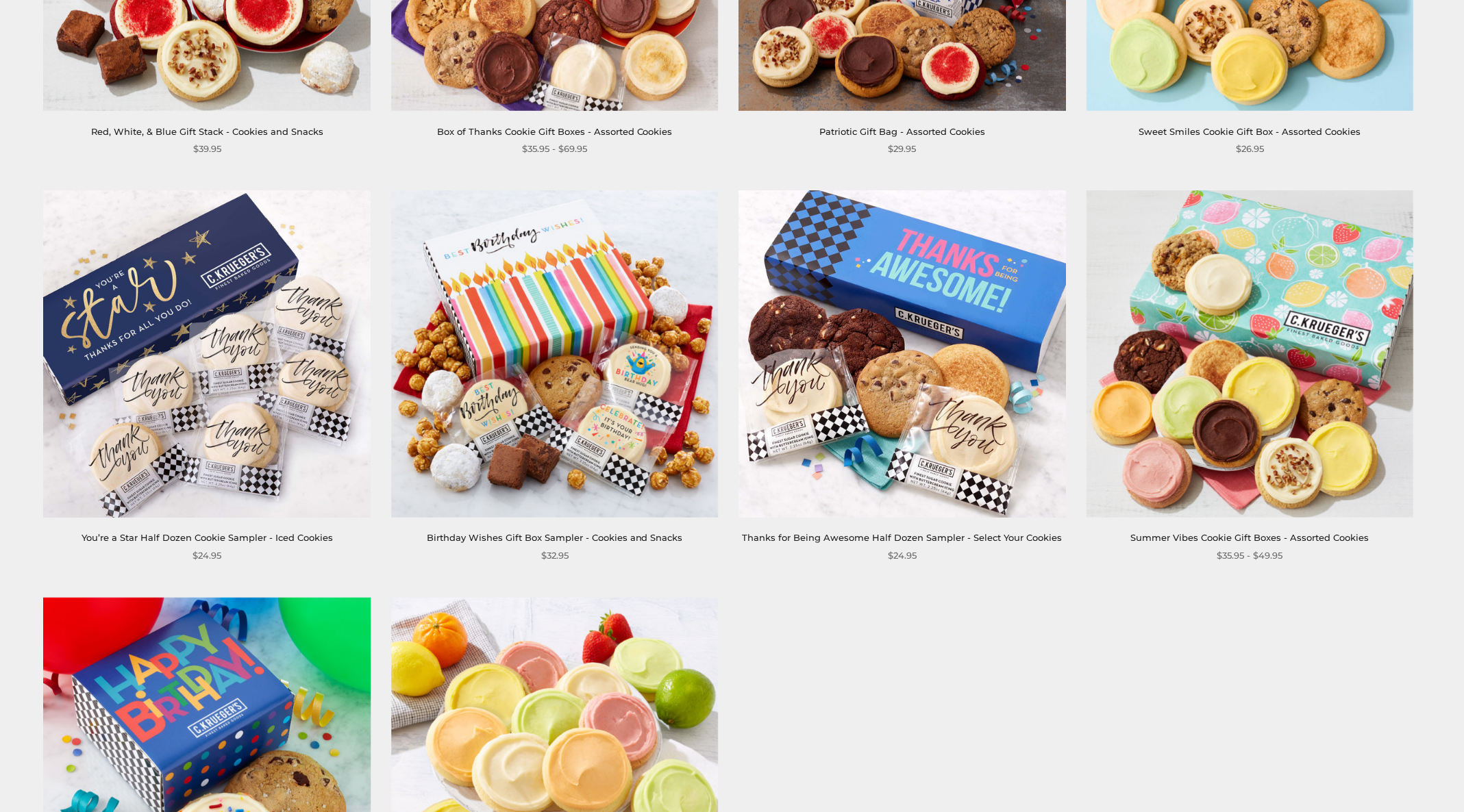 scroll, scrollTop: 924, scrollLeft: 0, axis: vertical 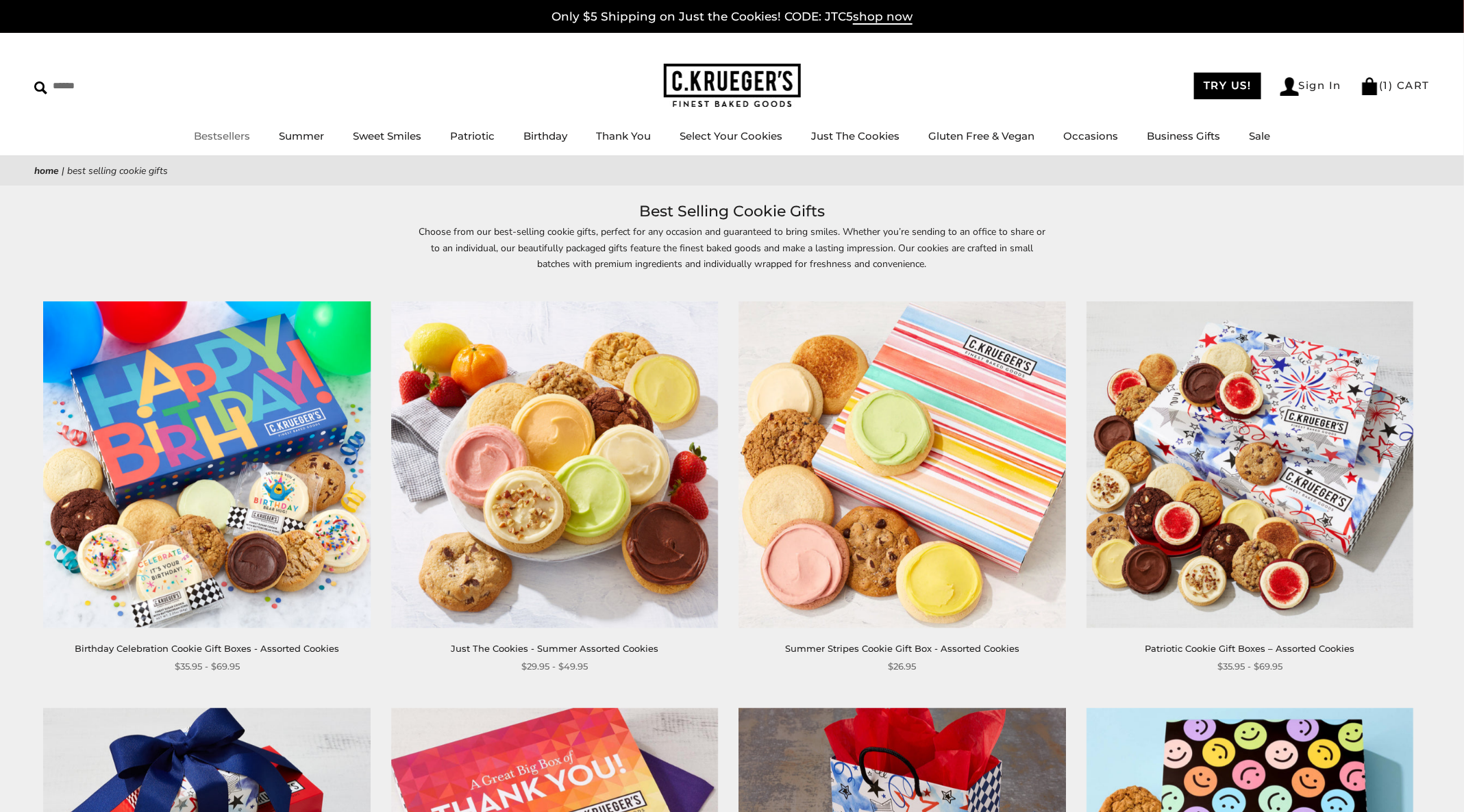 click on "Bestsellers" at bounding box center (222, 136) 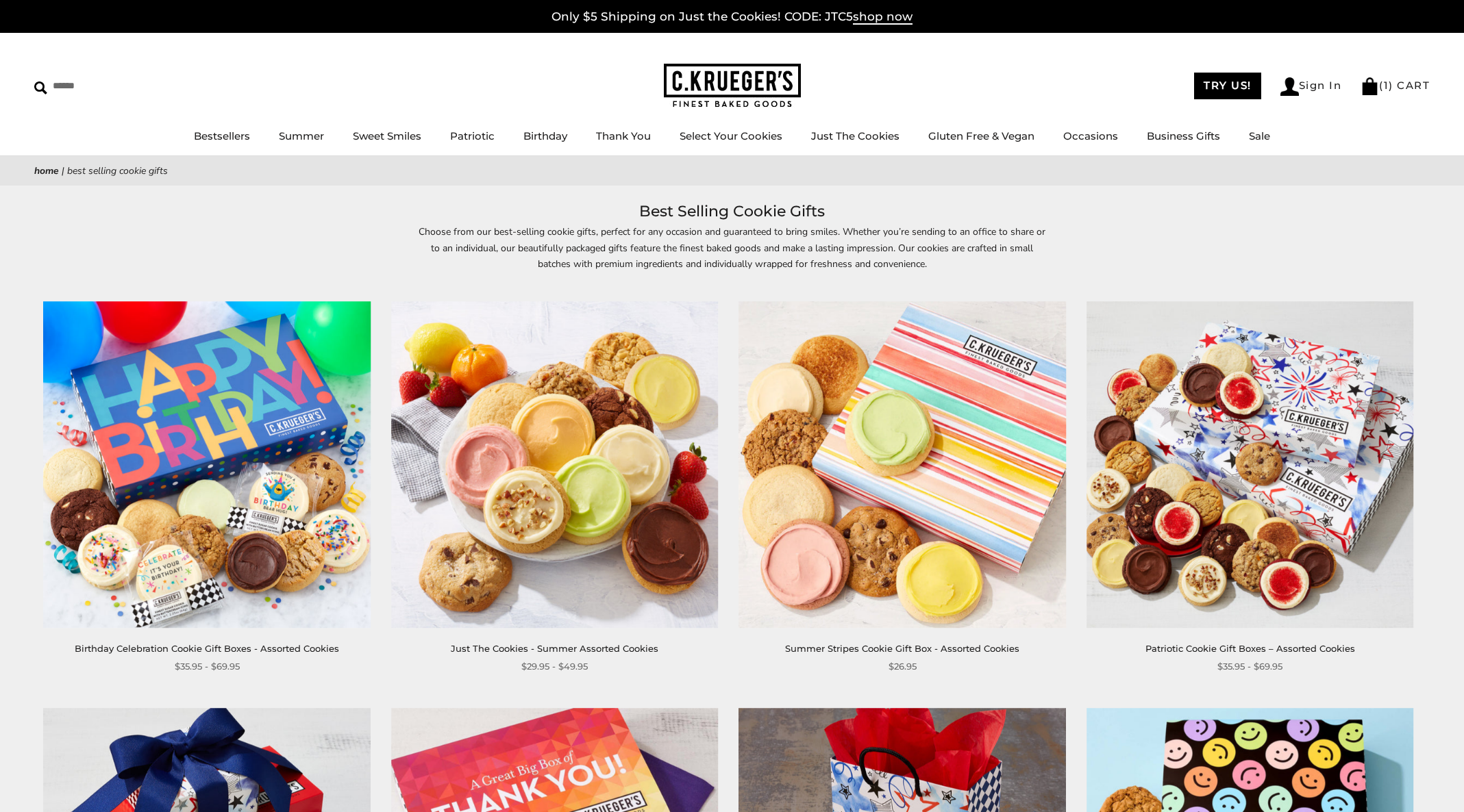 scroll, scrollTop: 0, scrollLeft: 0, axis: both 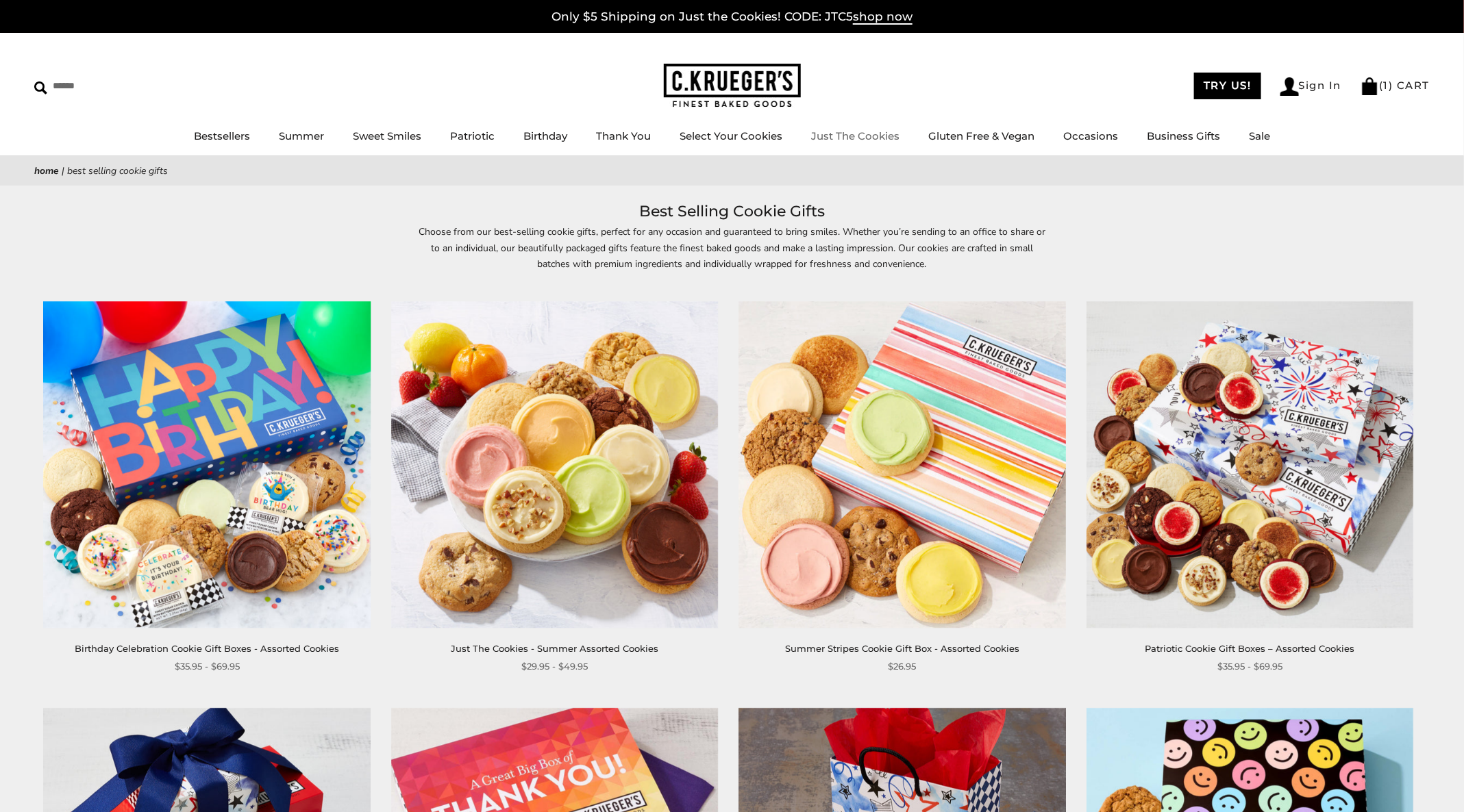 click on "Just The Cookies" at bounding box center (855, 136) 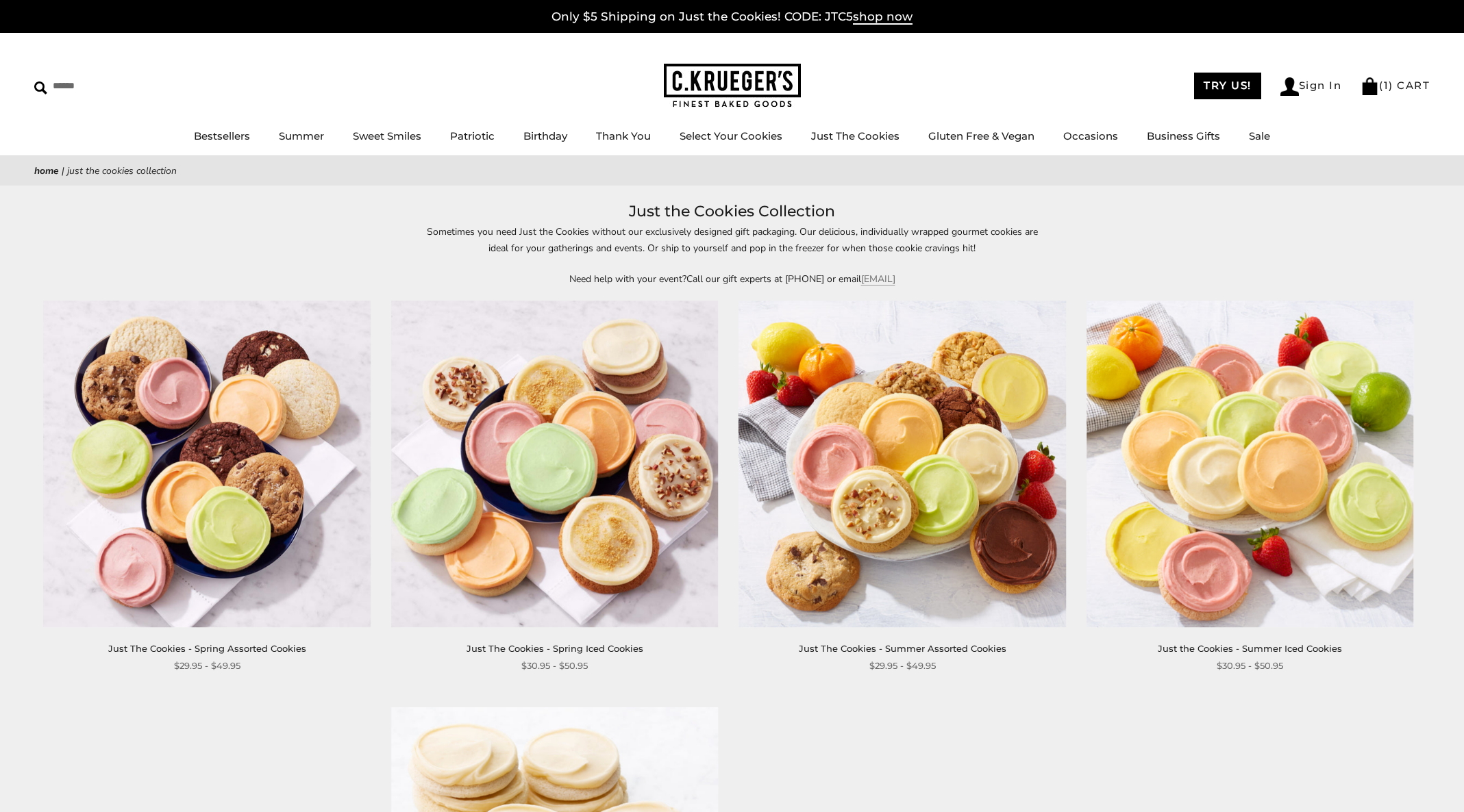 scroll, scrollTop: 0, scrollLeft: 0, axis: both 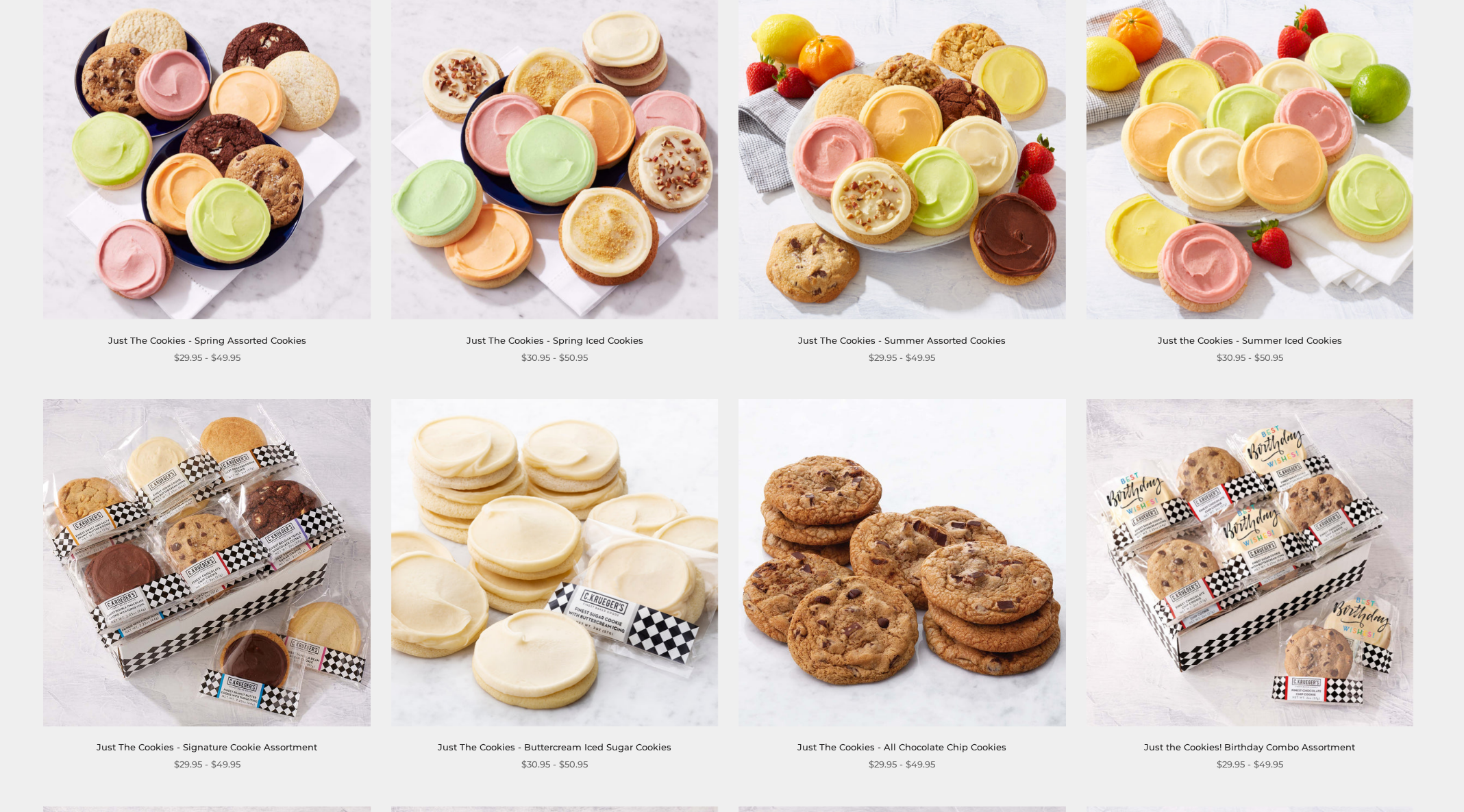 click at bounding box center [207, 563] 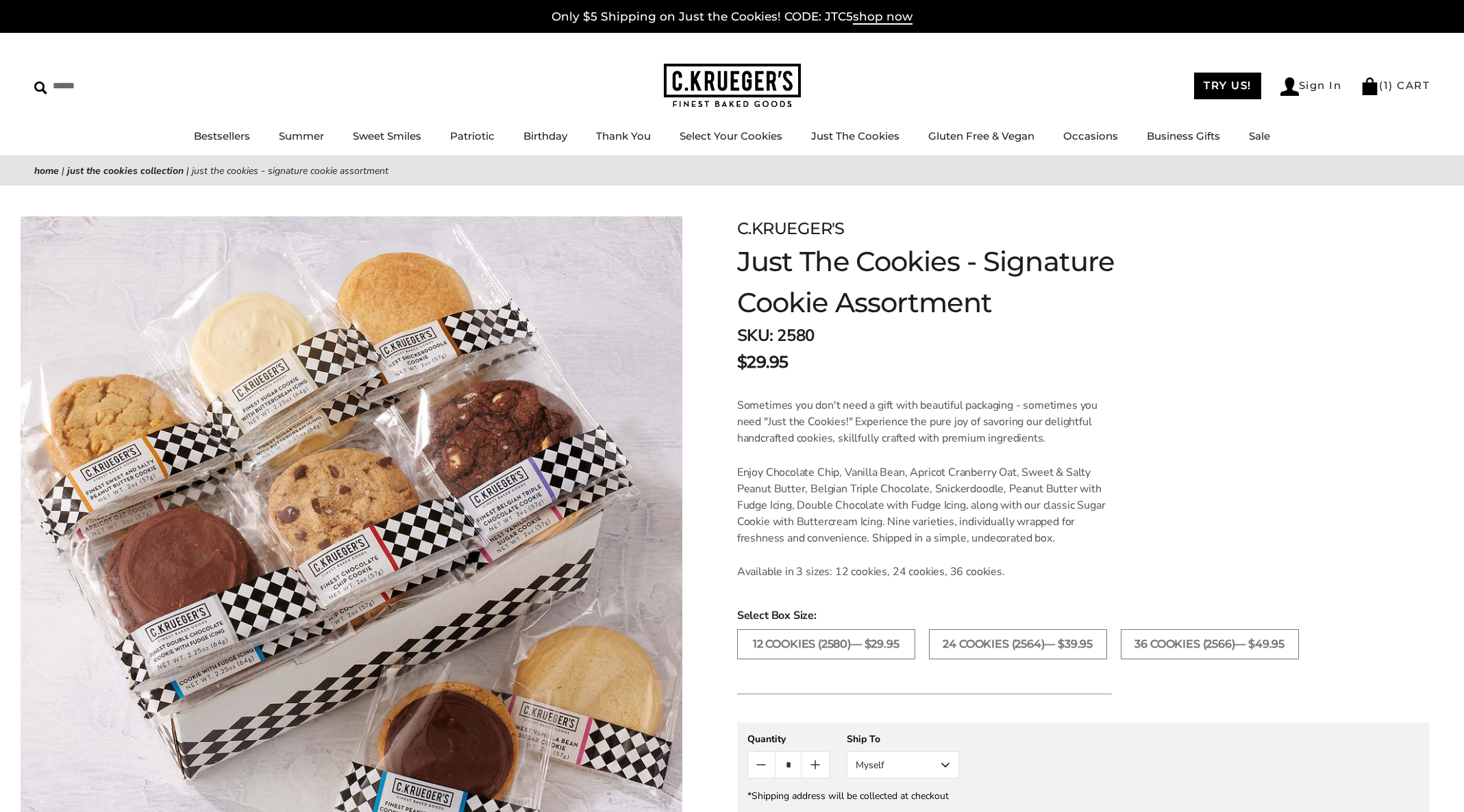 scroll, scrollTop: 0, scrollLeft: 0, axis: both 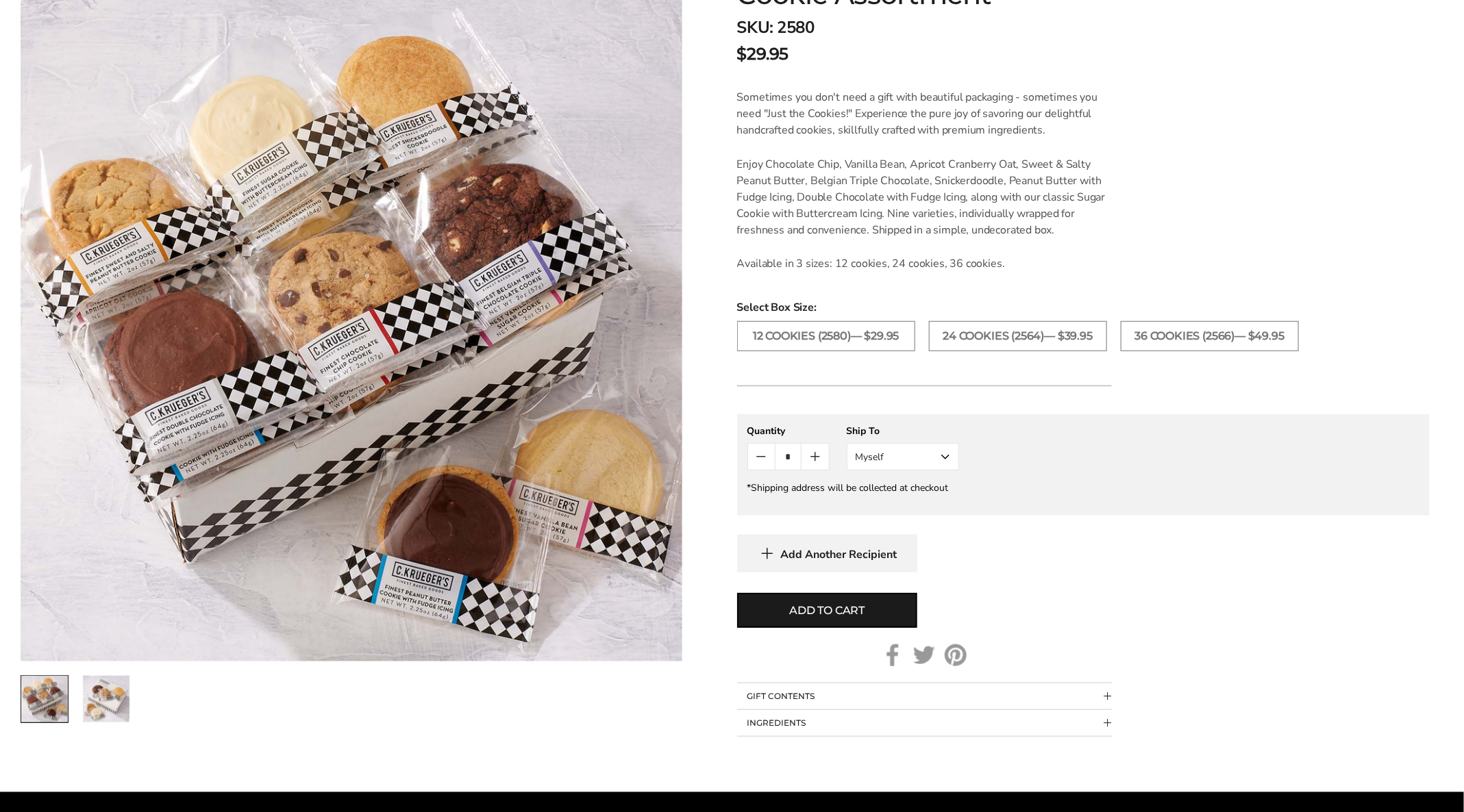 click on "12 COOKIES (2580)— $29.95" at bounding box center [826, 336] 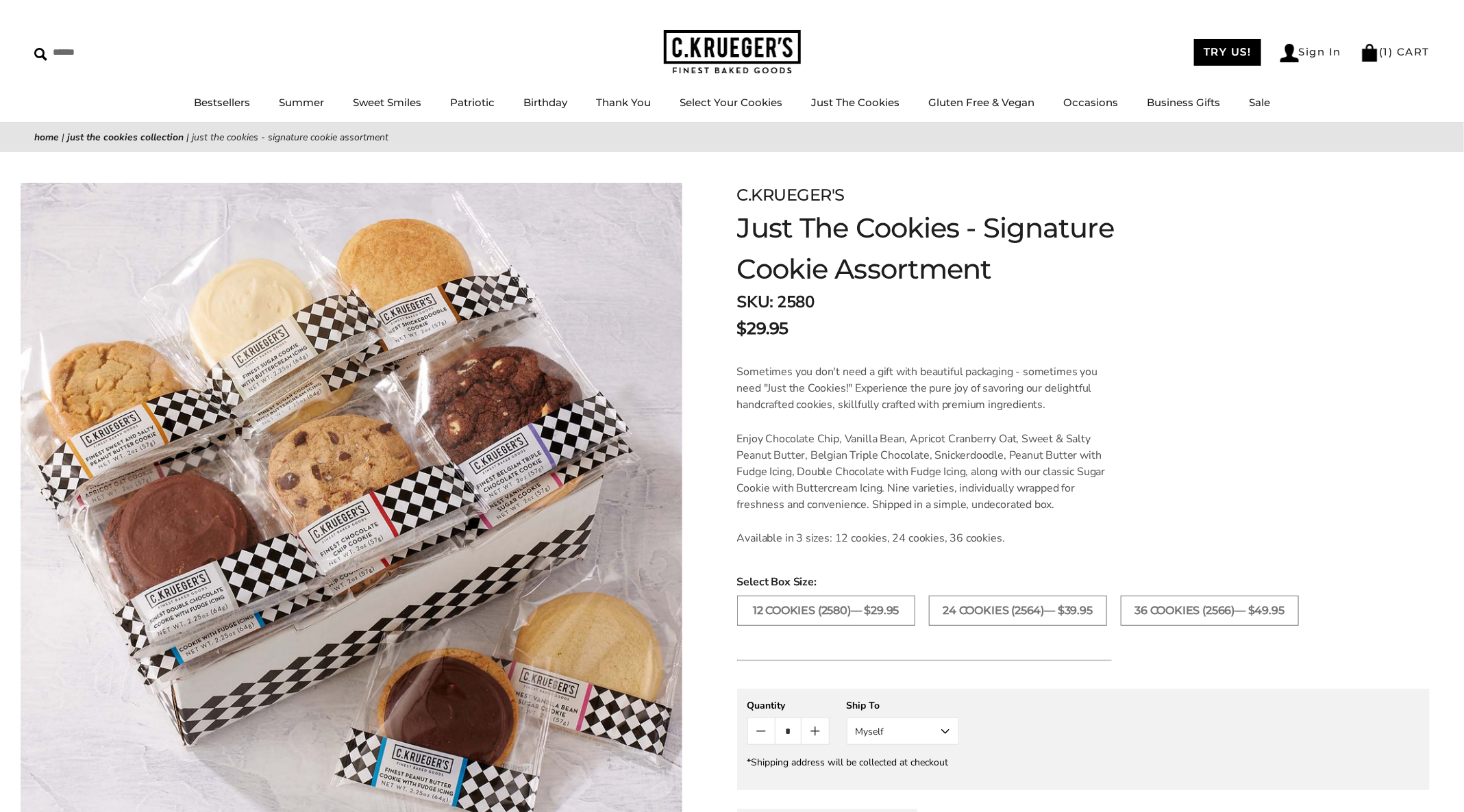 scroll, scrollTop: 0, scrollLeft: 0, axis: both 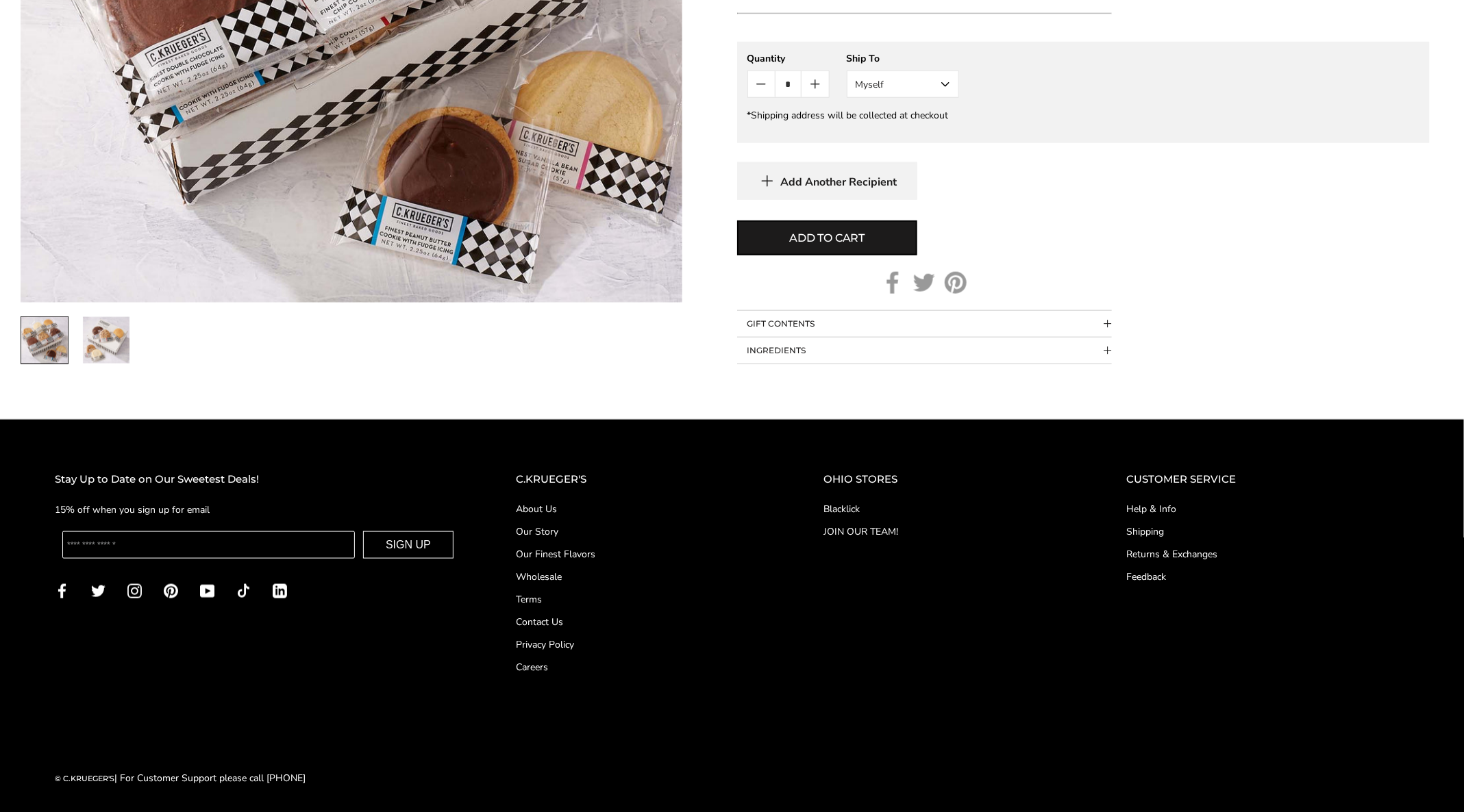 click on "Contact Us" at bounding box center (642, 622) 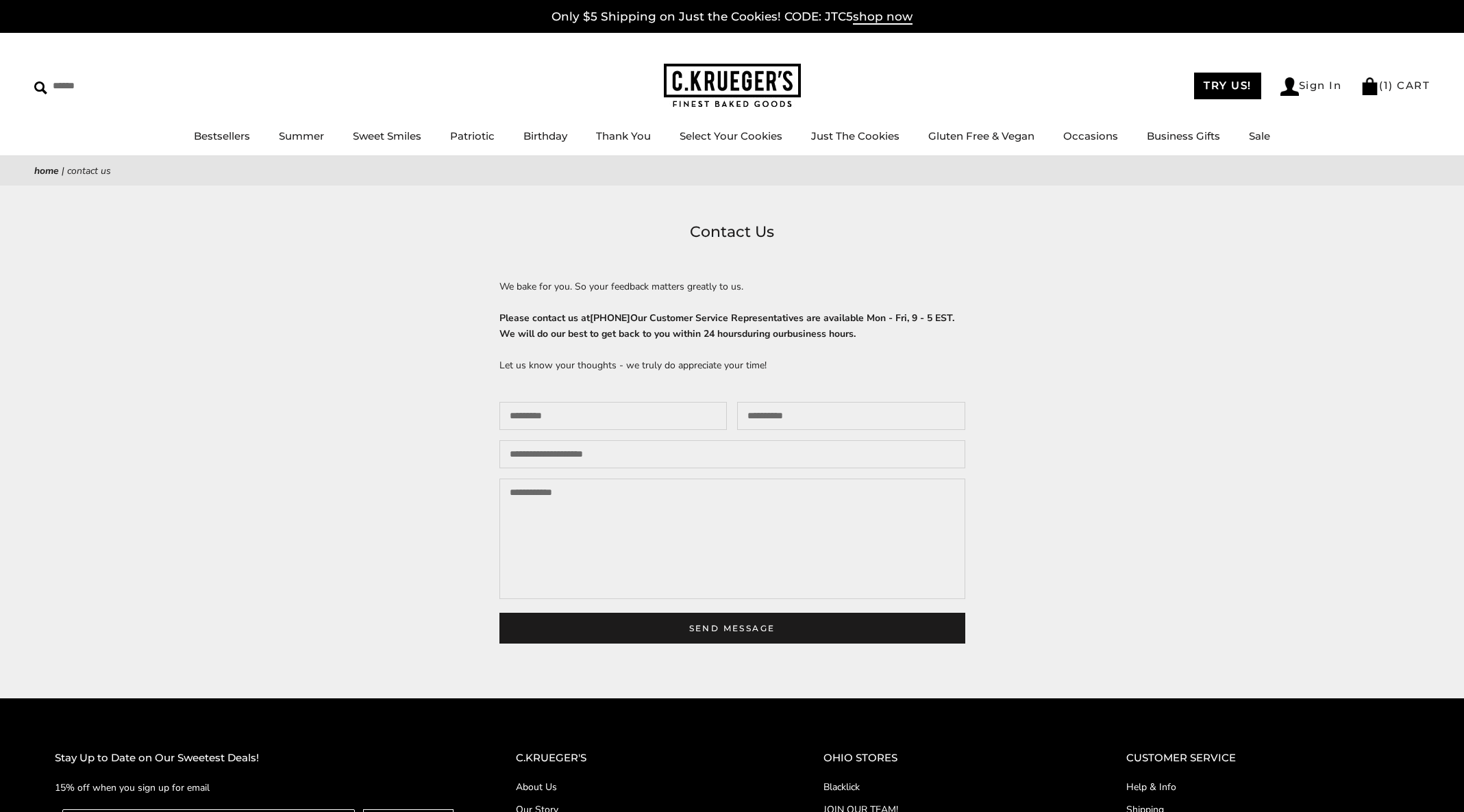 scroll, scrollTop: 0, scrollLeft: 0, axis: both 